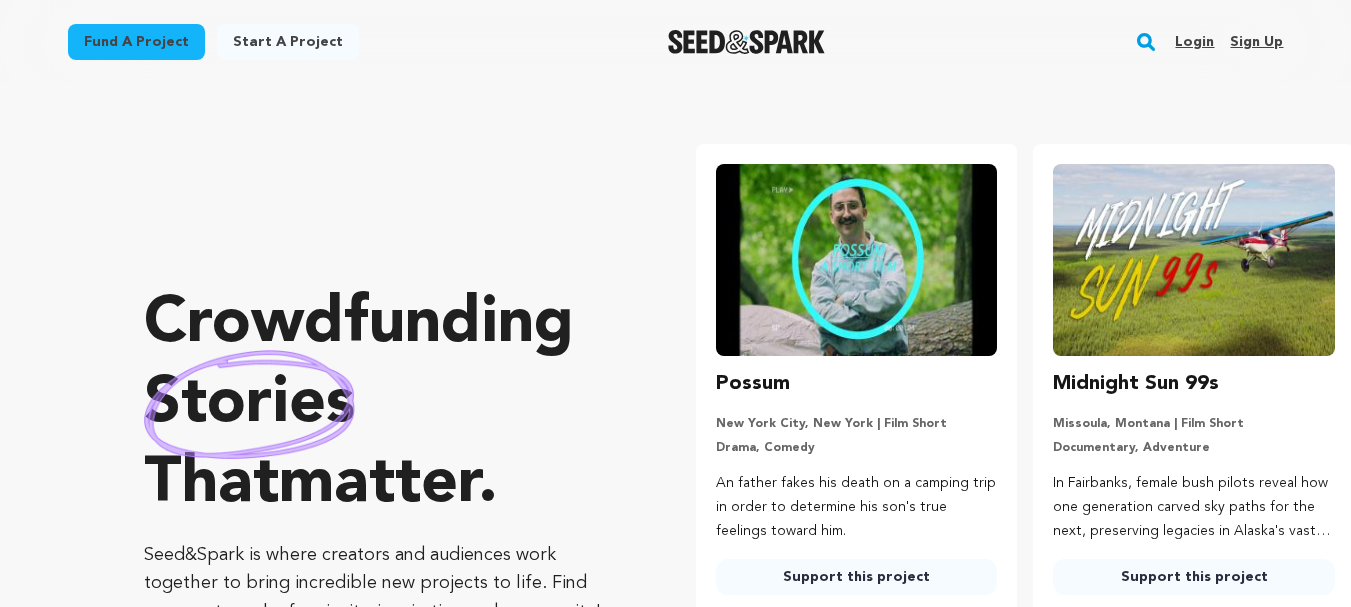 scroll, scrollTop: 0, scrollLeft: 0, axis: both 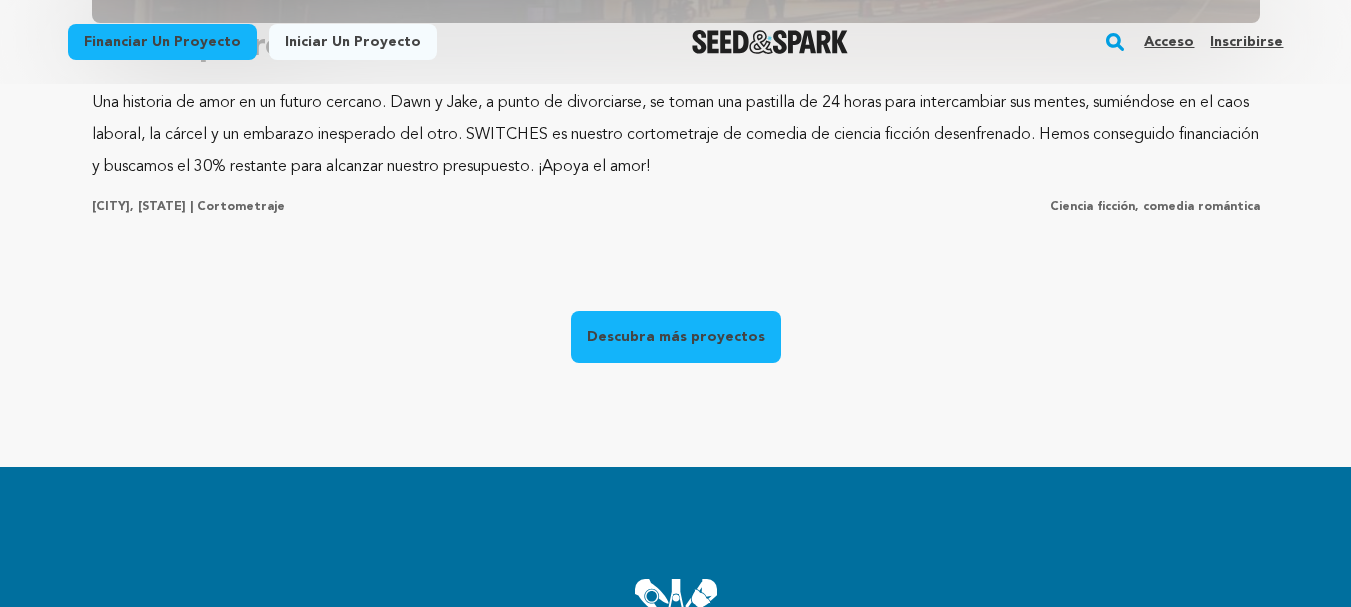 click on "Descubra más proyectos" at bounding box center [676, 337] 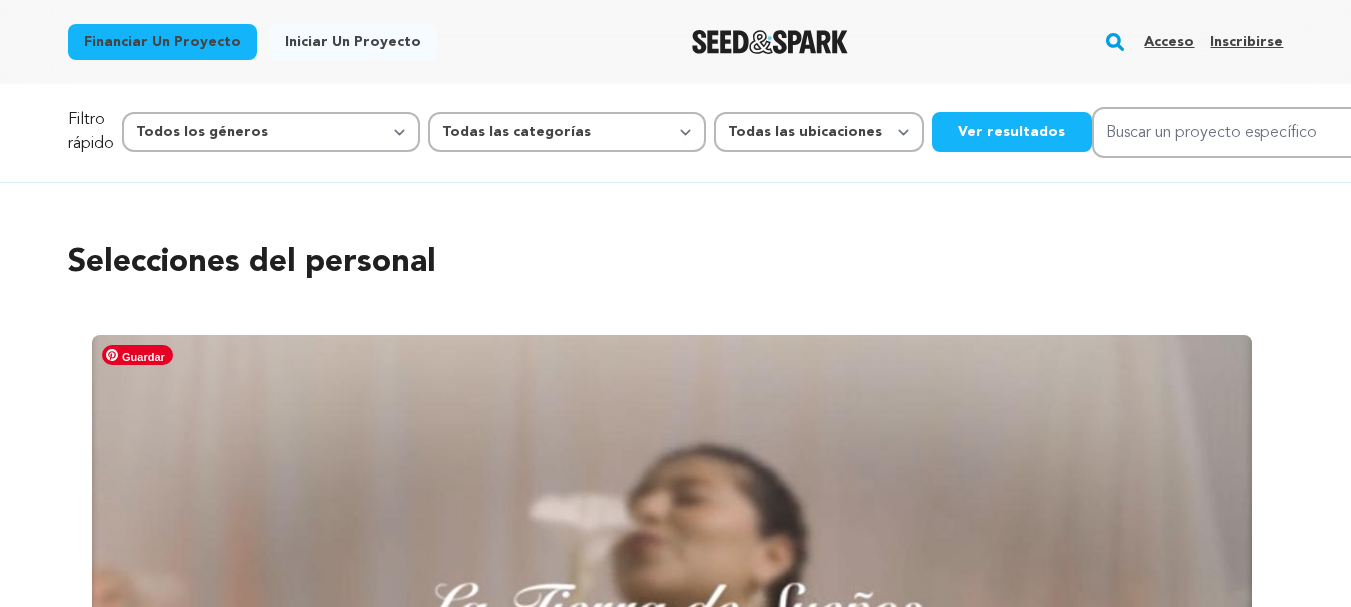 scroll, scrollTop: 0, scrollLeft: 0, axis: both 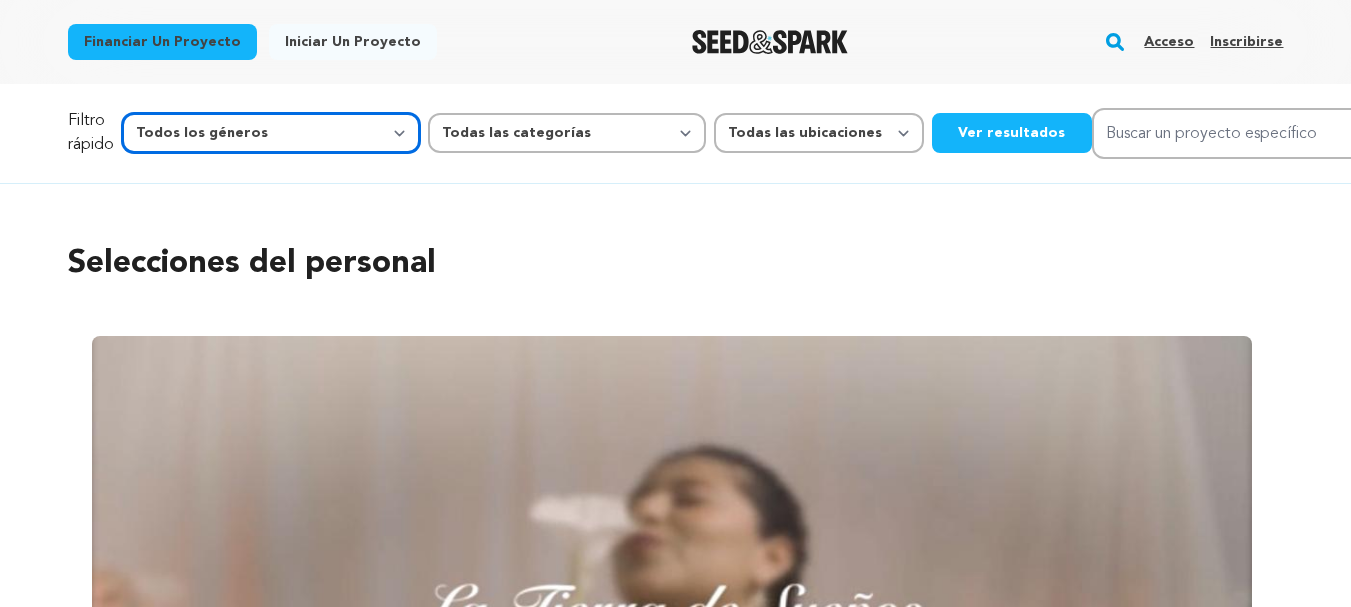 click on "Todos los géneros
Acción
Aventura
Afrobeat
Alternativa
Ambiente
Animación
Be-bop
Big Band
Biografía
Bluegrass
Blues
Clásico
Comedia
País
Delito
Disco
Documental
Drama
Dubstep
Electrónica/Dance
Emo
Experimental
Familia
Fantasía
Cine negro
Negocios relacionados con el cine
Recurso para cineastas
Gente
Película extranjera
Canguelo" at bounding box center [271, 133] 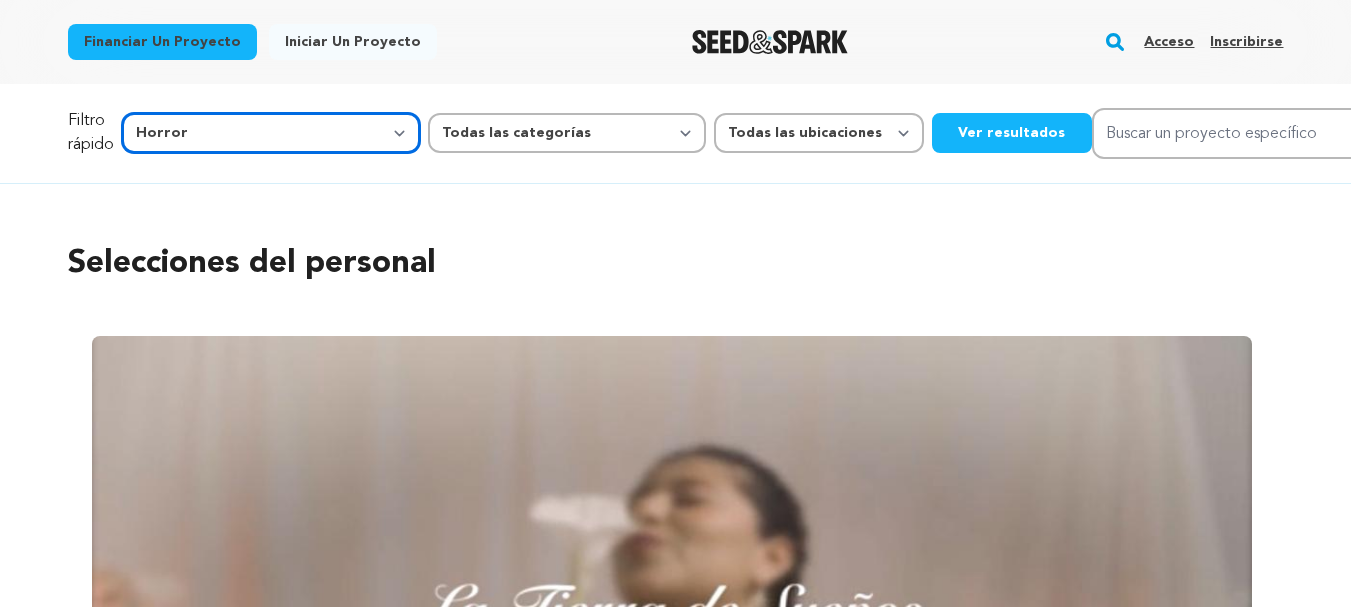 click on "Todos los géneros
Acción
Aventura
Afrobeat
Alternativa
Ambiente
Animación
Be-bop
Big Band
Biografía
Bluegrass
Blues
Clásico
Comedia
País
Delito
Disco
Documental
Drama
Dubstep
Electrónica/Dance
Emo
Experimental
Familia
Fantasía
Cine negro
Negocios relacionados con el cine
Recurso para cineastas
Gente
Película extranjera
Canguelo" at bounding box center (271, 133) 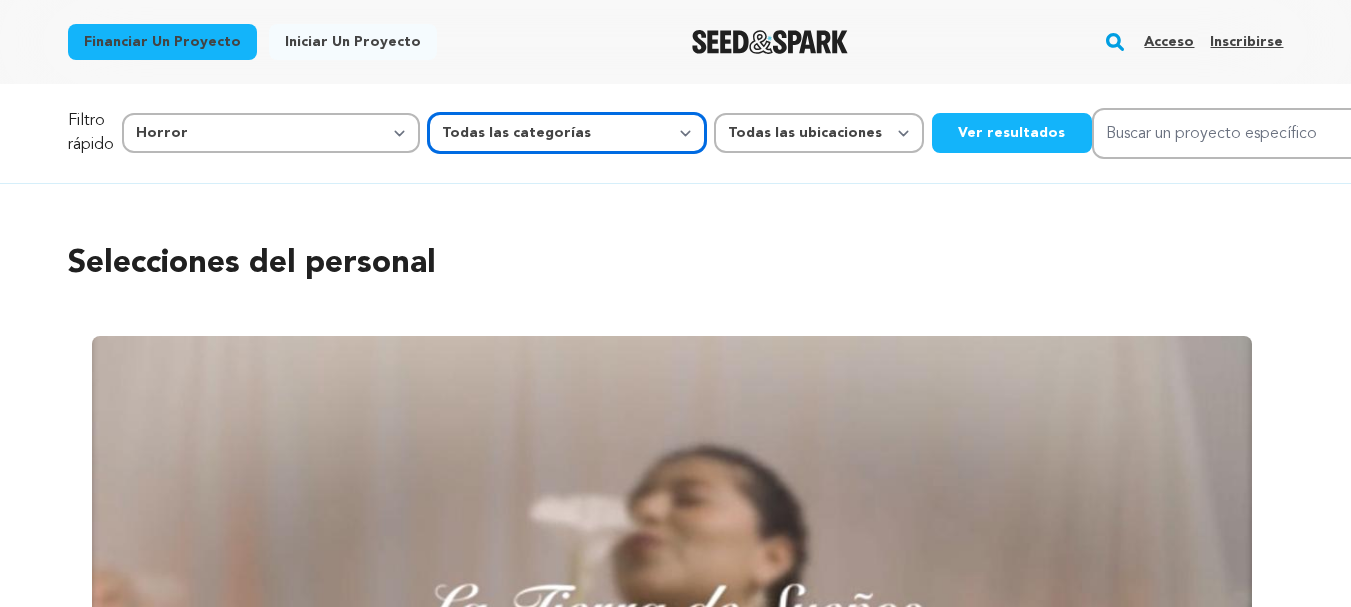 click on "Todas las categorías
Largometraje cinematográfico
Cortometraje
Serie
Vídeo musical
Historietas
Residencia de artistas
Arte y fotografía
Colectivo
Bailar
Juegos
Música
Radio y podcasts
Organizaciones y empresas
Lugar y espacios" at bounding box center (567, 133) 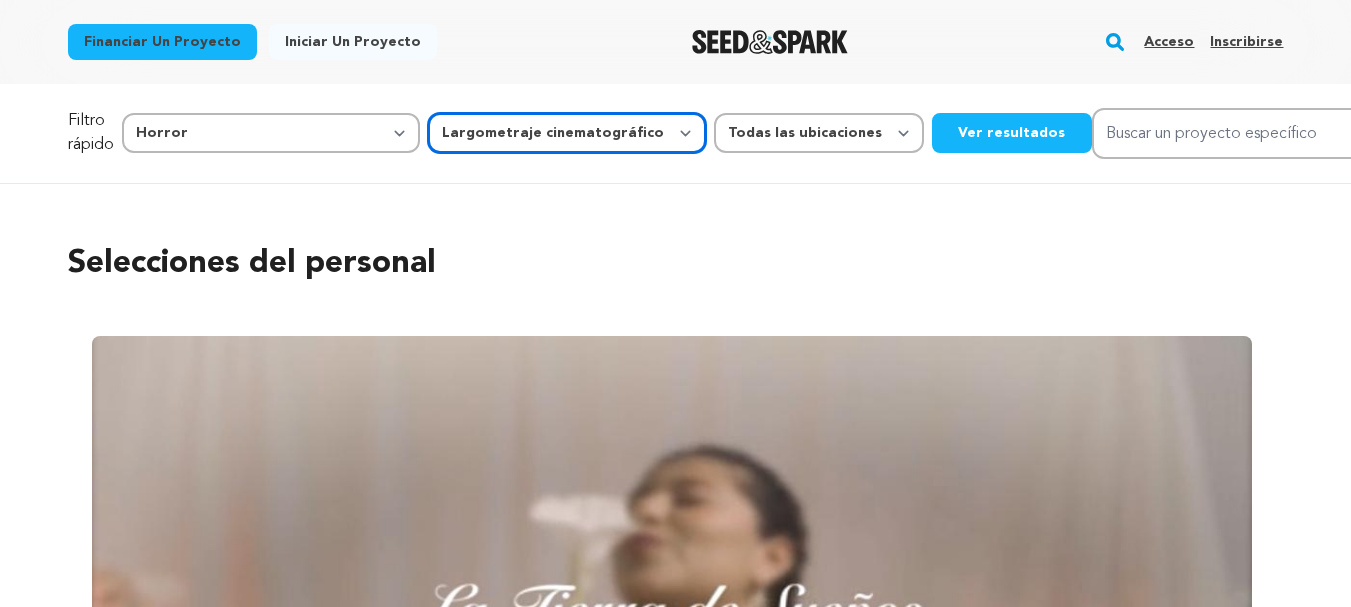 click on "Todas las categorías
Largometraje cinematográfico
Cortometraje
Serie
Vídeo musical
Historietas
Residencia de artistas
Arte y fotografía
Colectivo
Bailar
Juegos
Música
Radio y podcasts
Organizaciones y empresas
Lugar y espacios" at bounding box center [567, 133] 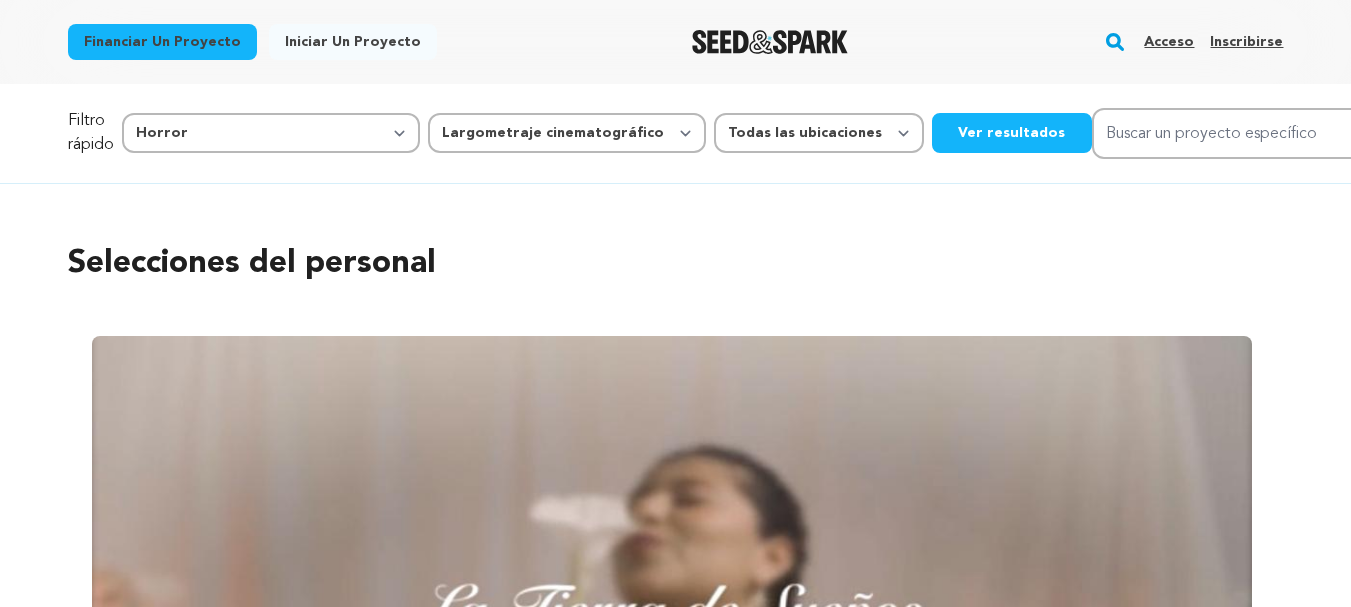 click on "Ver resultados" at bounding box center [1012, 133] 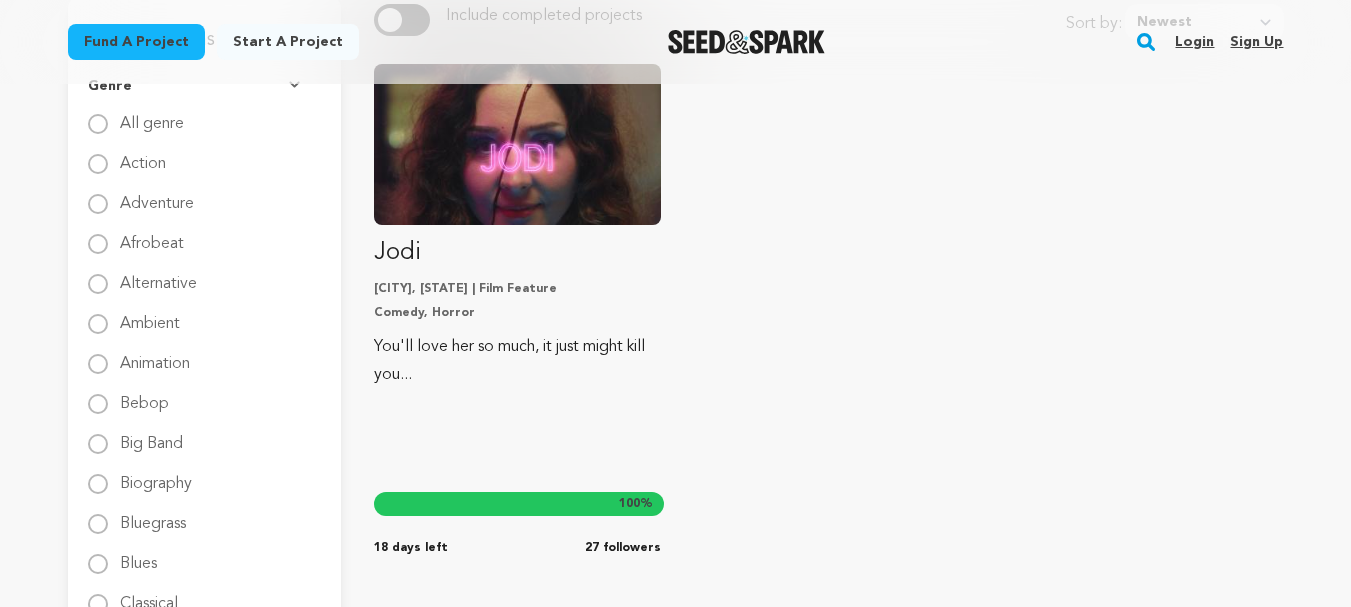 scroll, scrollTop: 267, scrollLeft: 0, axis: vertical 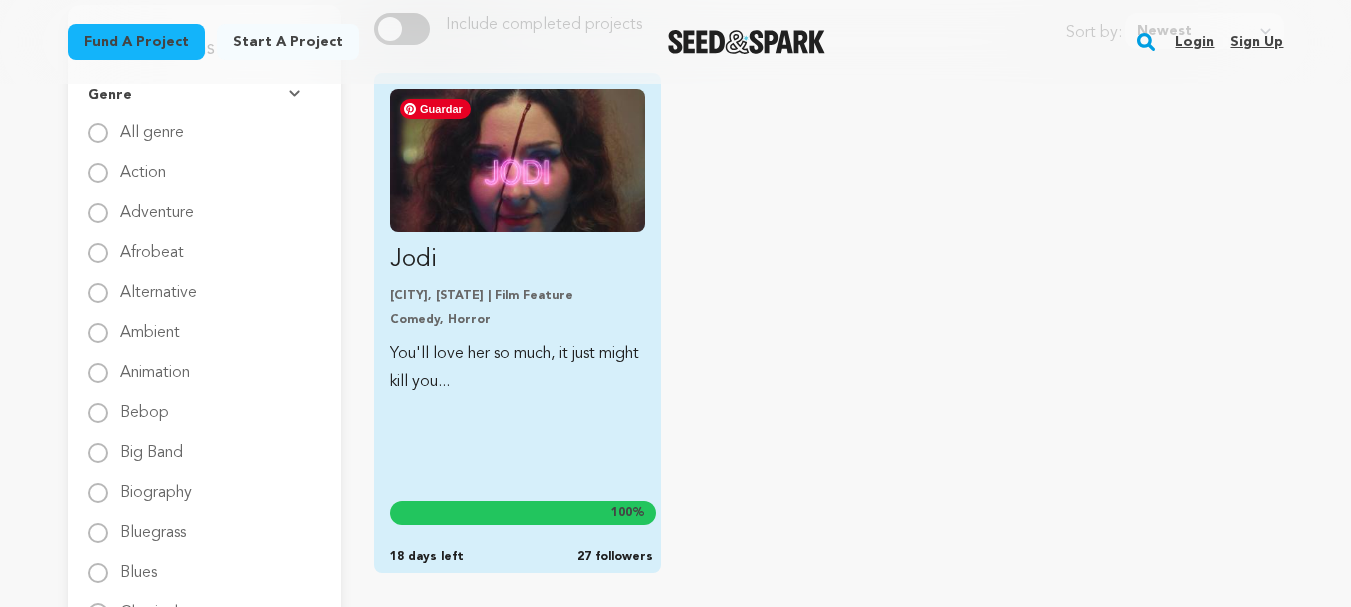 click at bounding box center [517, 160] 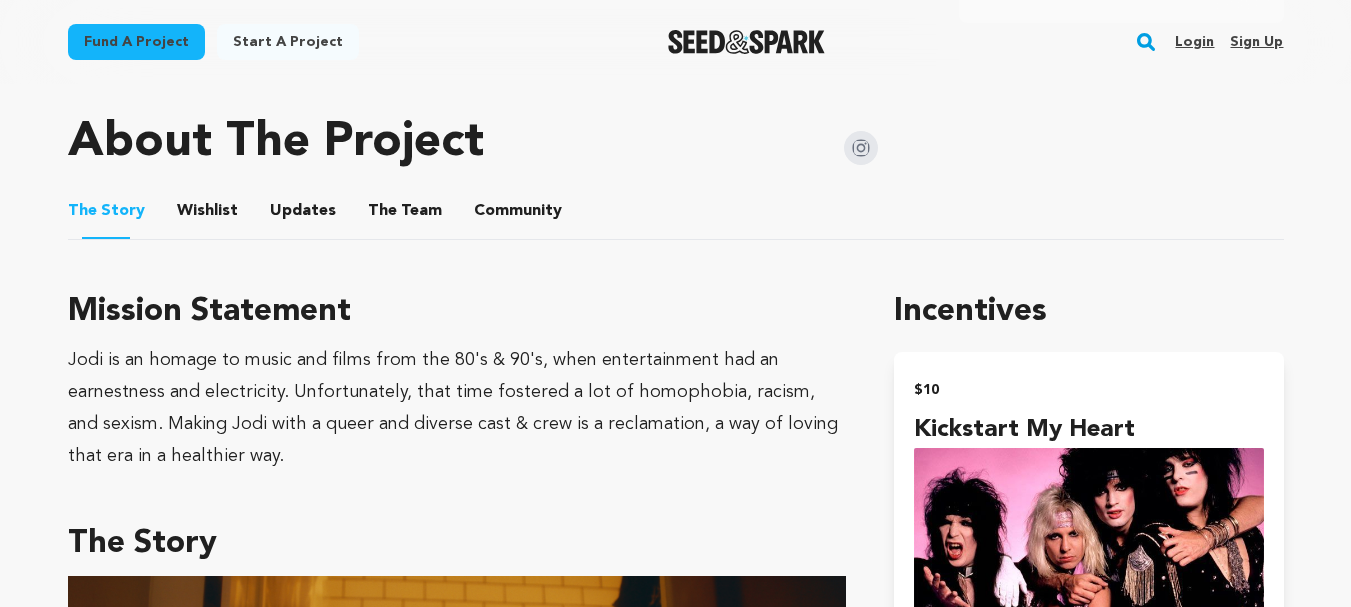 scroll, scrollTop: 933, scrollLeft: 0, axis: vertical 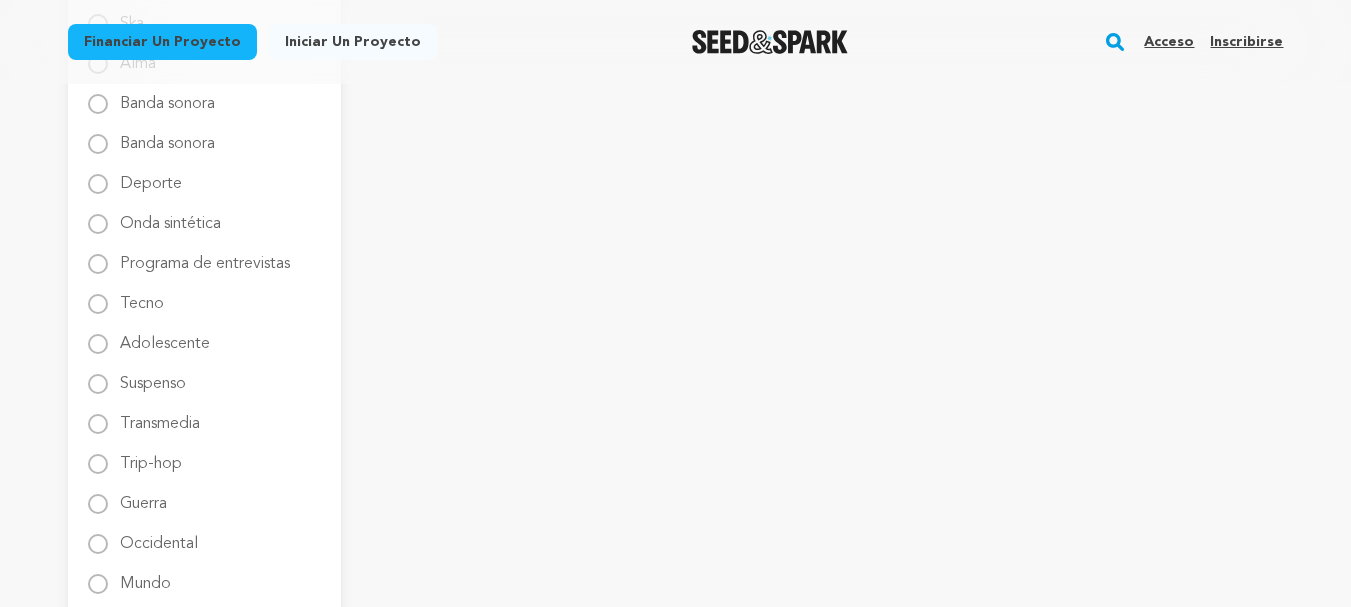 click on "Suspenso" at bounding box center [153, 384] 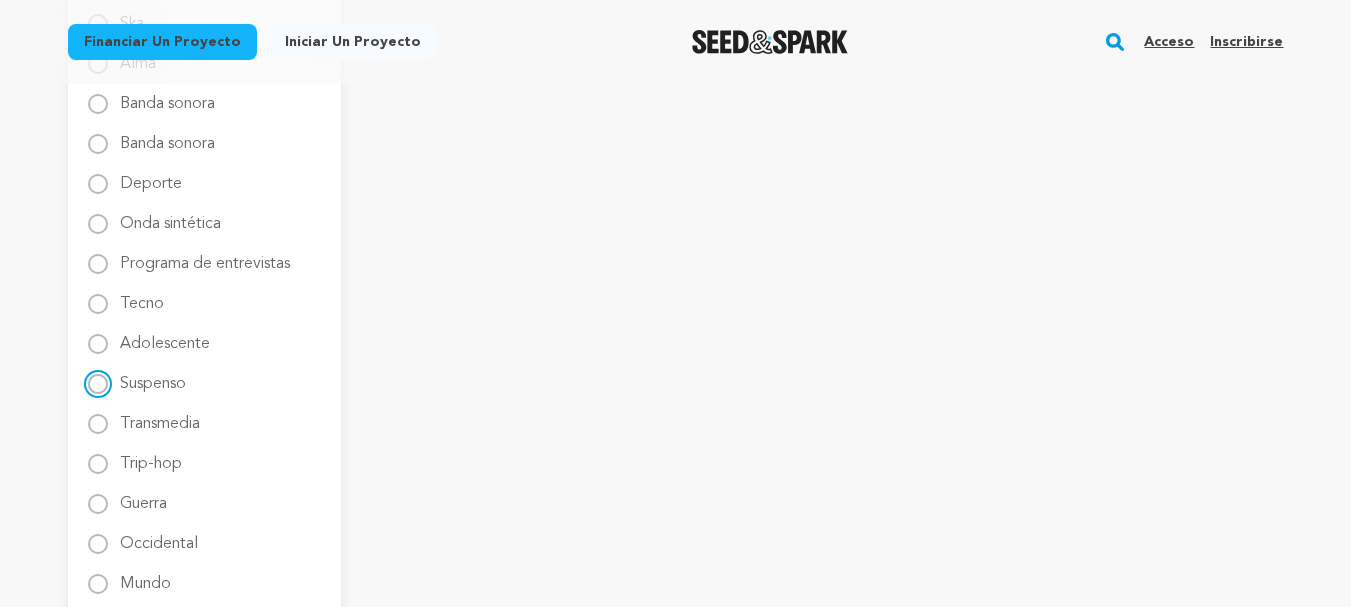 click on "Suspenso" at bounding box center (98, 384) 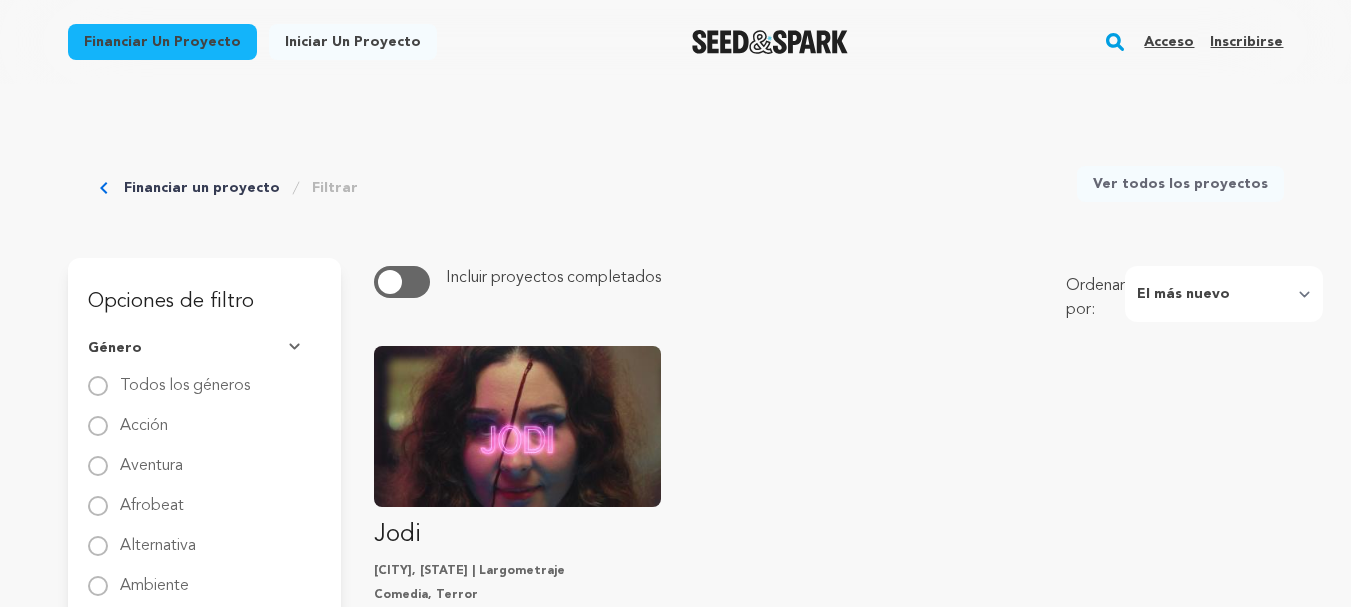 scroll, scrollTop: 0, scrollLeft: 0, axis: both 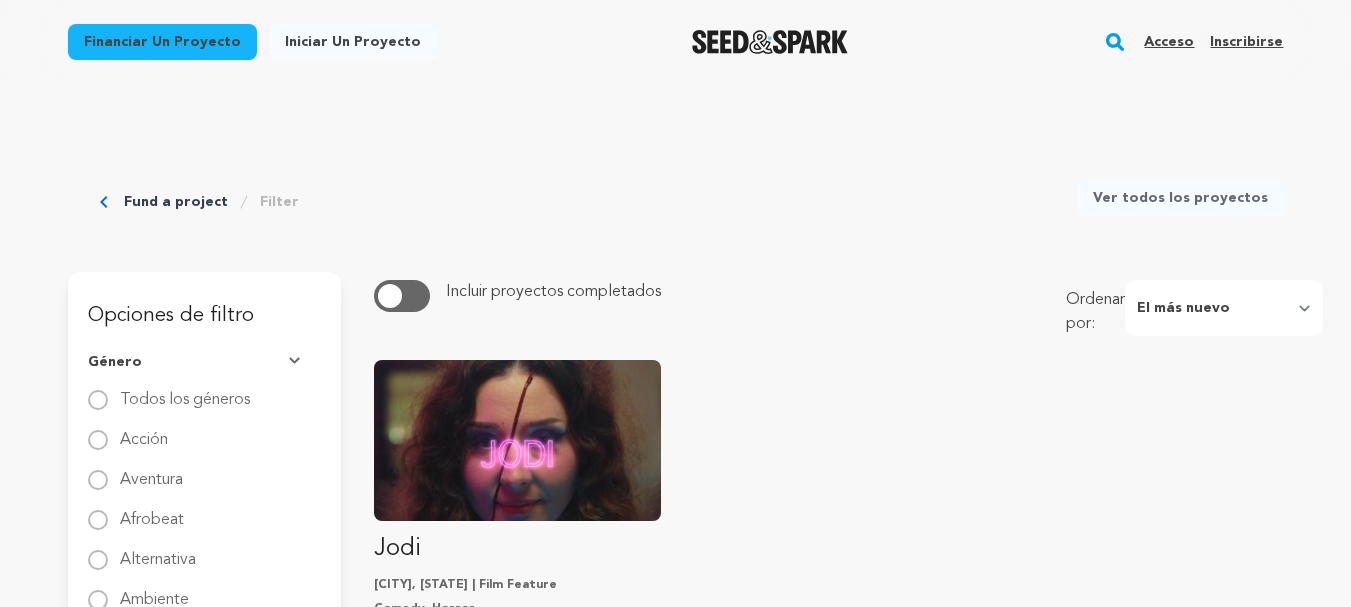 click at bounding box center (770, 42) 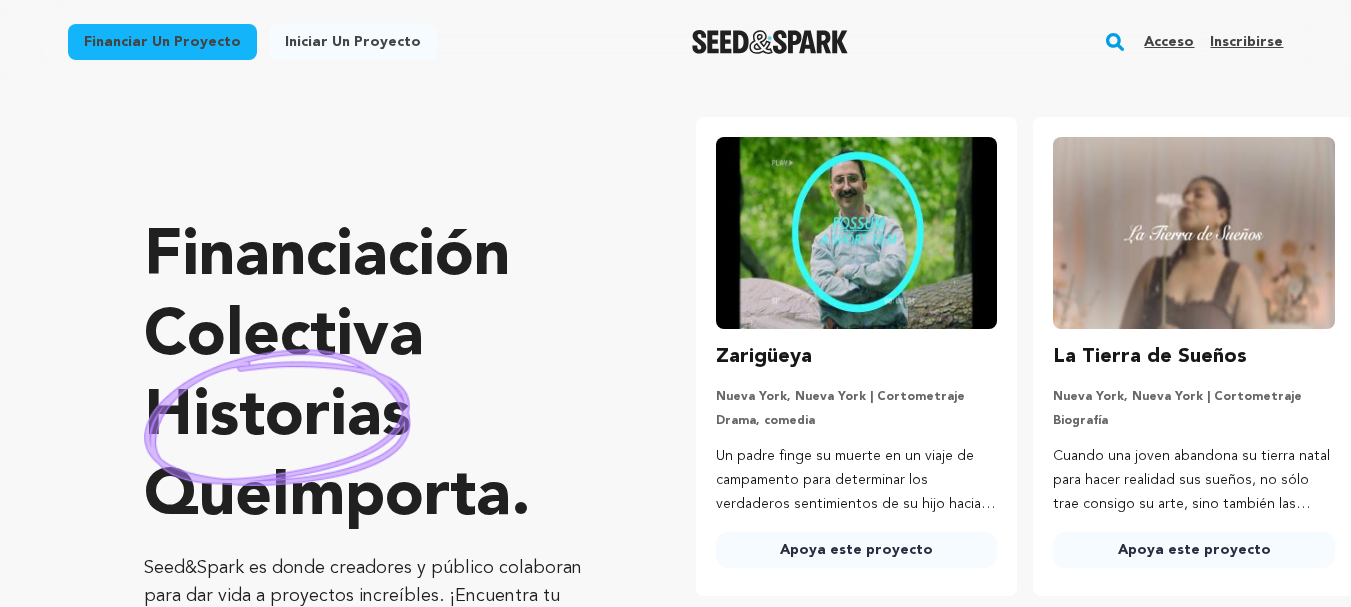 scroll, scrollTop: 87, scrollLeft: 0, axis: vertical 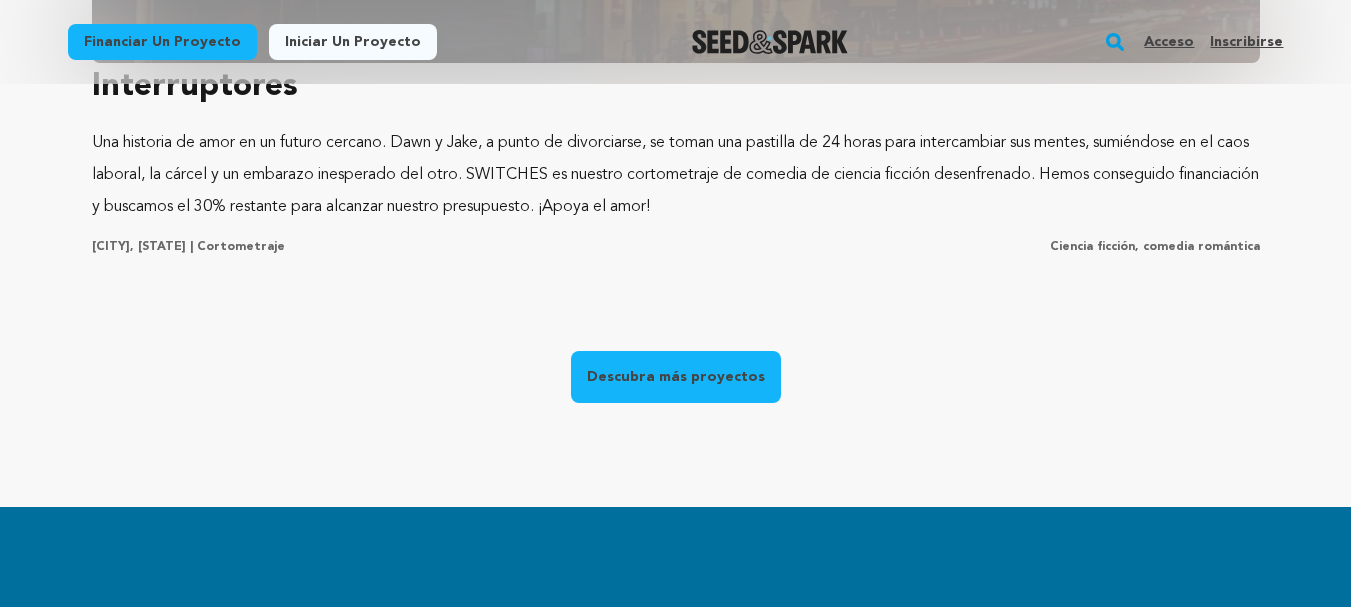 click on "Descubra más proyectos" at bounding box center (676, 381) 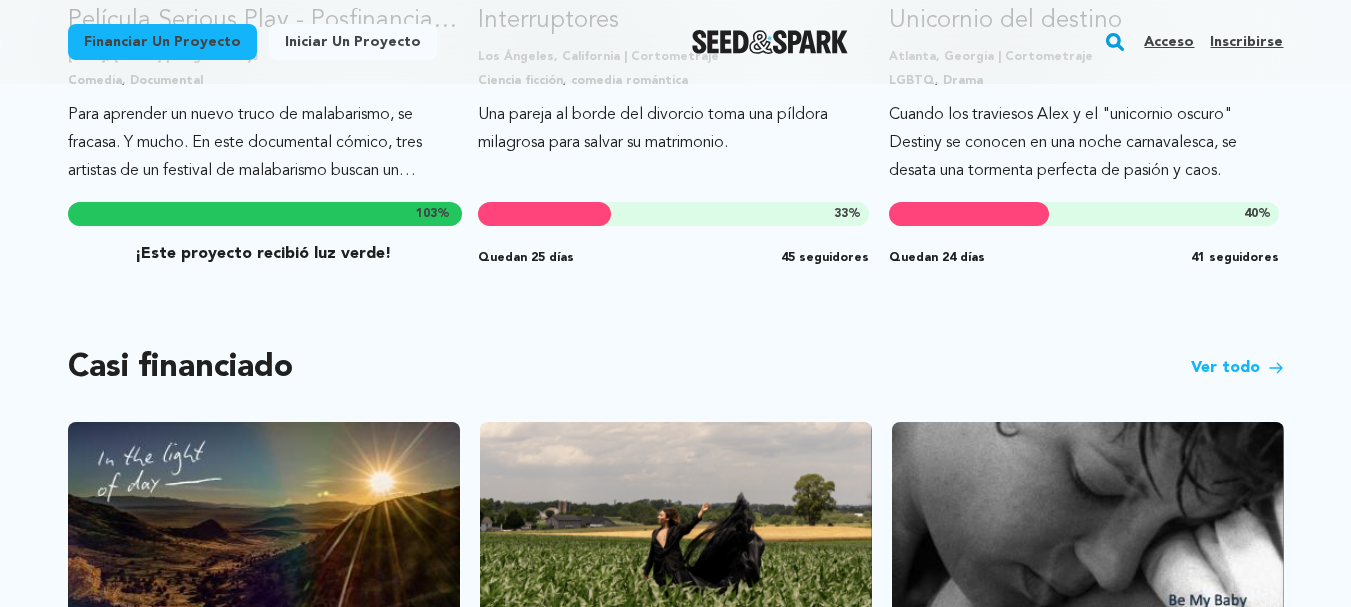 scroll, scrollTop: 1467, scrollLeft: 0, axis: vertical 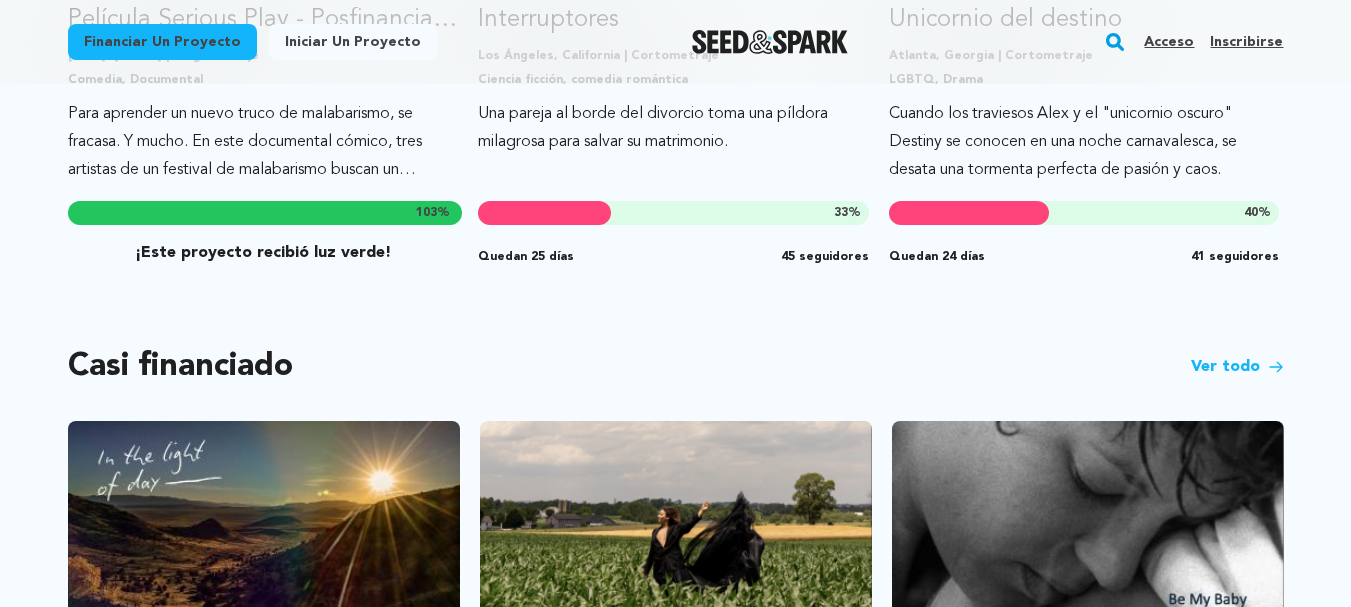 click on "Ver todo" at bounding box center [1225, 367] 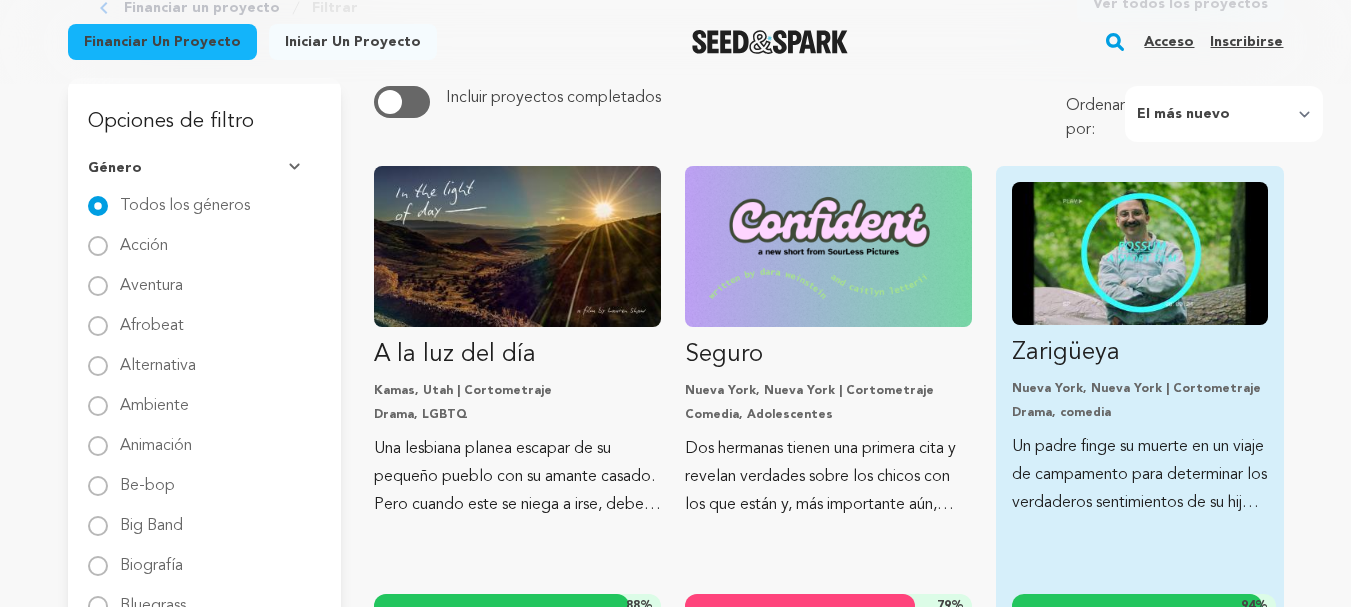 scroll, scrollTop: 200, scrollLeft: 0, axis: vertical 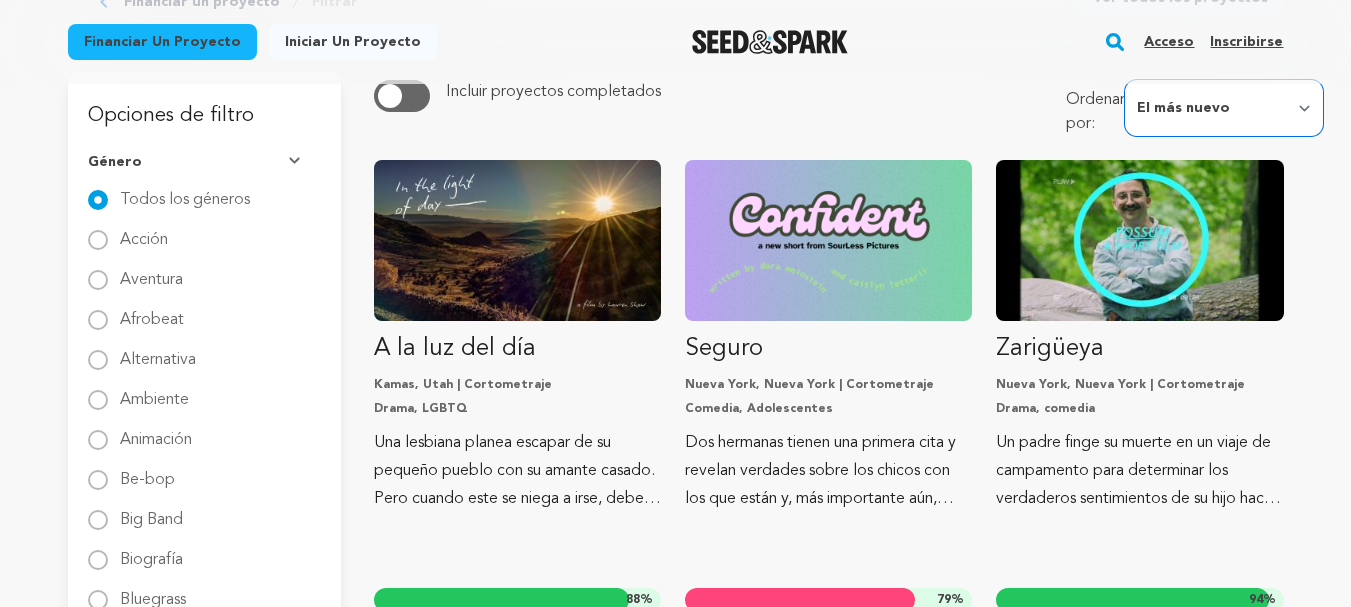 click on "El más nuevo Más populares Los más financiados Tendencias actuales Terminando ahora Cantidad recaudada" at bounding box center (1224, 108) 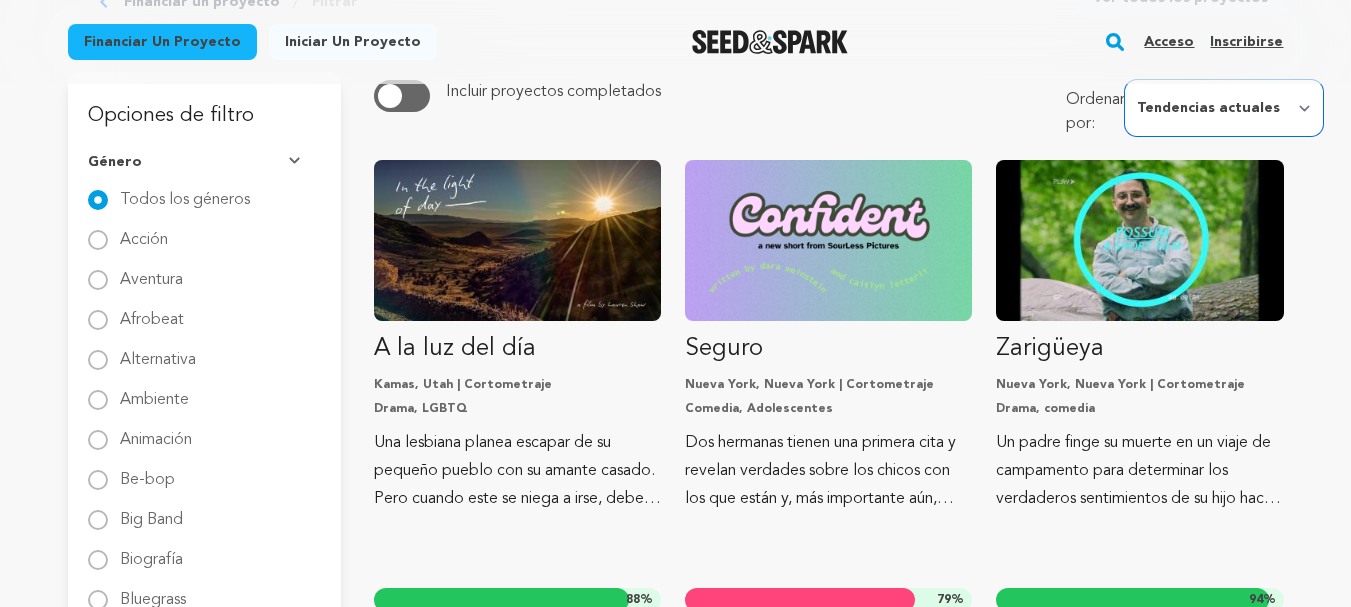 click on "El más nuevo Más populares Los más financiados Tendencias actuales Terminando ahora Cantidad recaudada" at bounding box center [1224, 108] 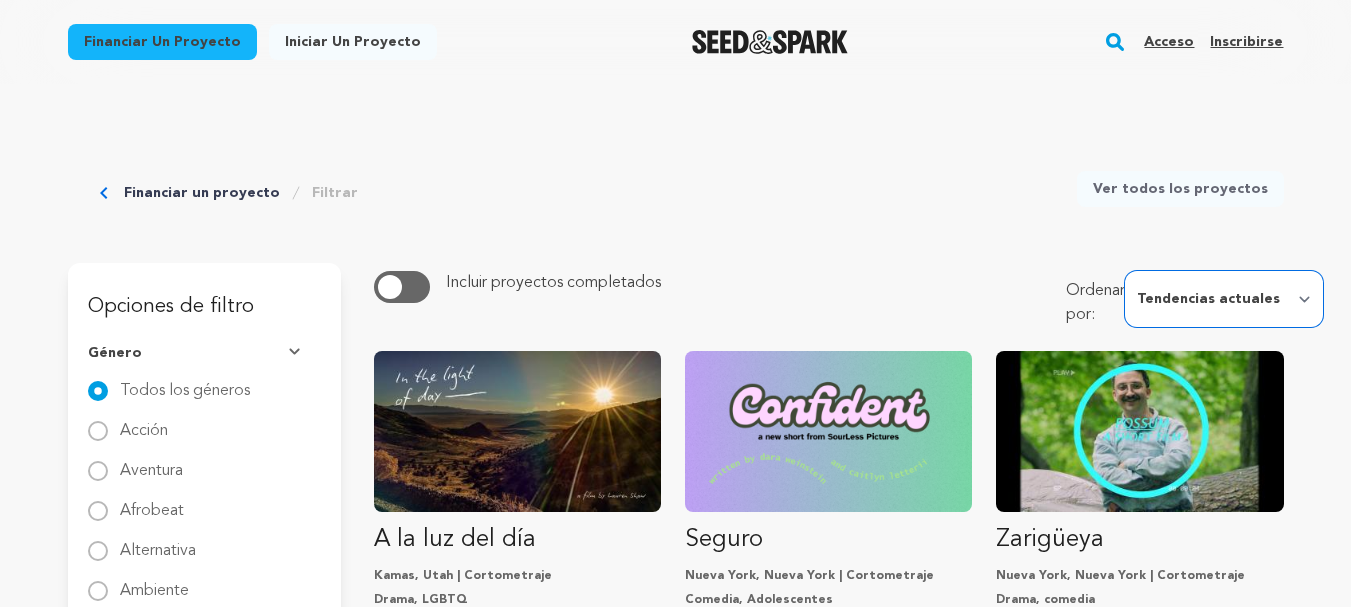 scroll, scrollTop: 0, scrollLeft: 0, axis: both 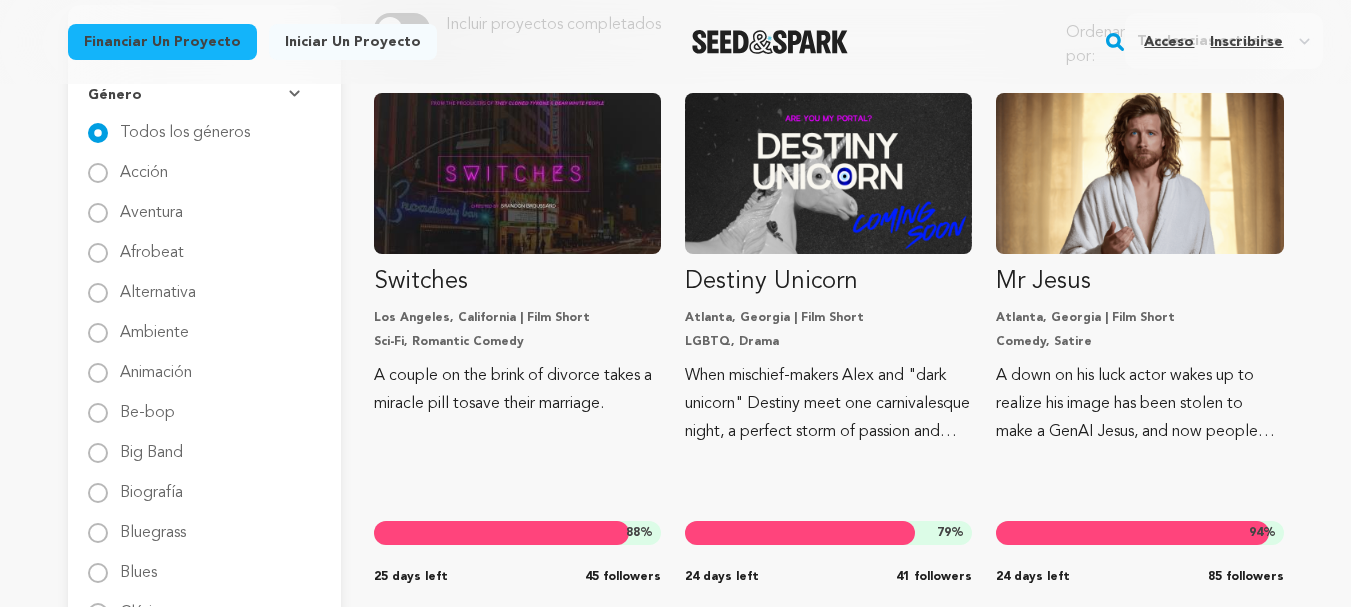 drag, startPoint x: 661, startPoint y: 354, endPoint x: 1328, endPoint y: 379, distance: 667.4683 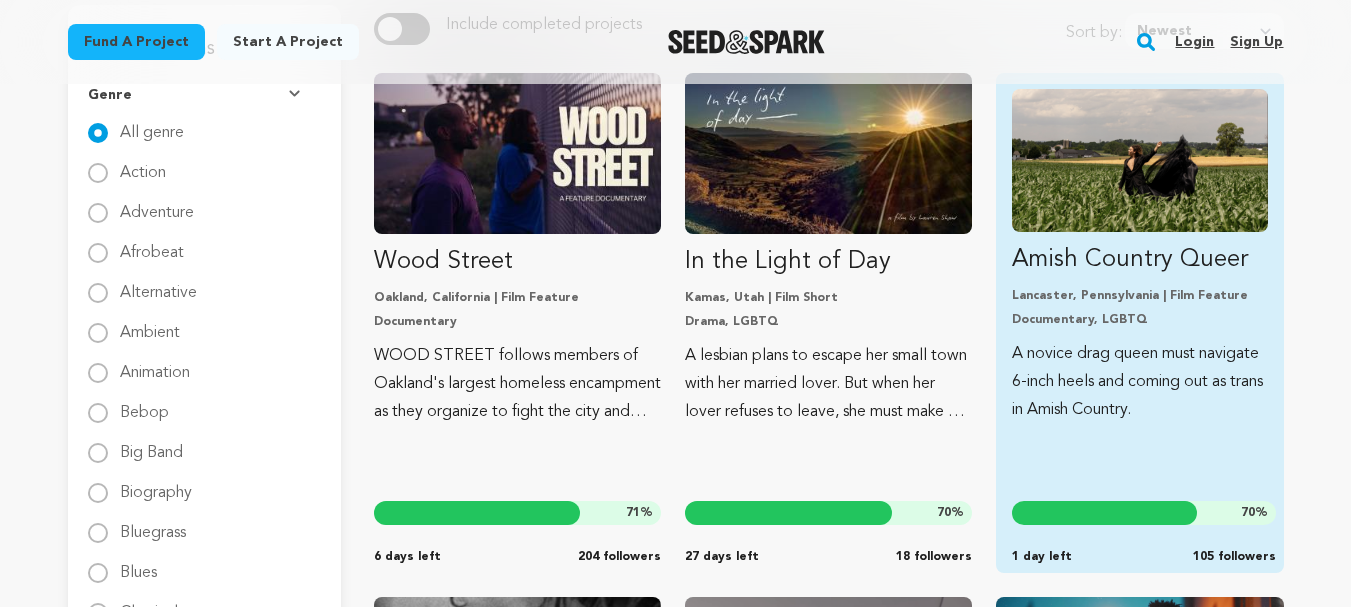 scroll, scrollTop: 267, scrollLeft: 0, axis: vertical 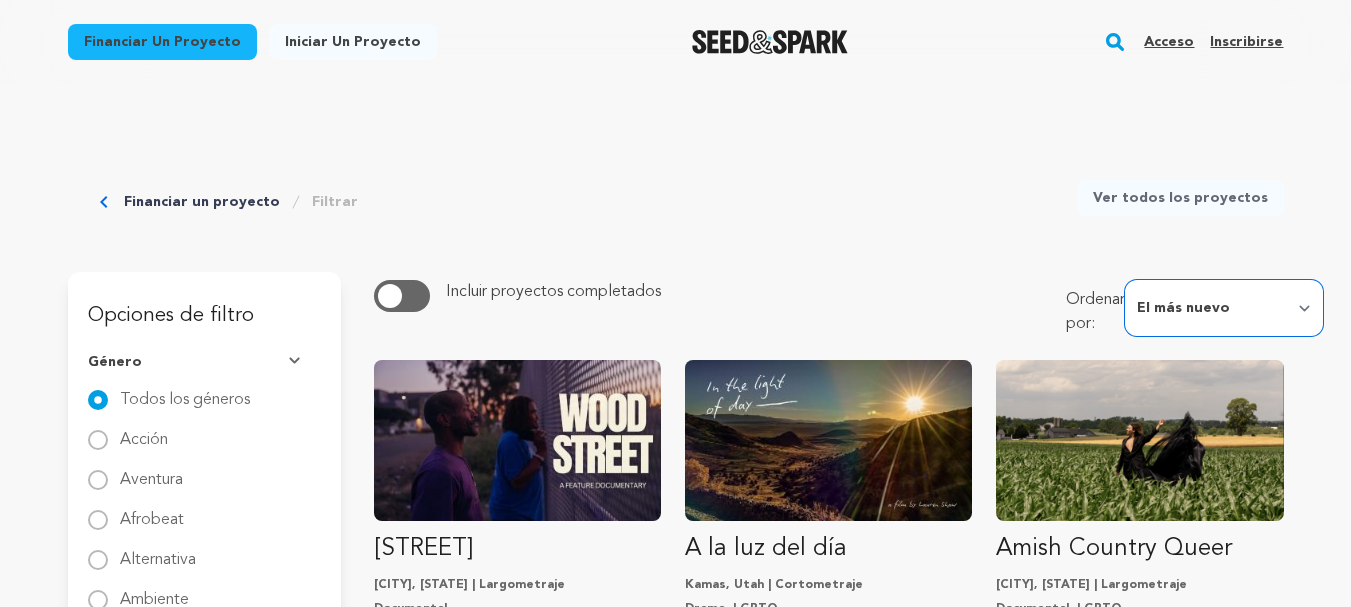 click on "El más nuevo Más populares Los más financiados Tendencias actuales Terminando ahora Cantidad recaudada" at bounding box center [1224, 308] 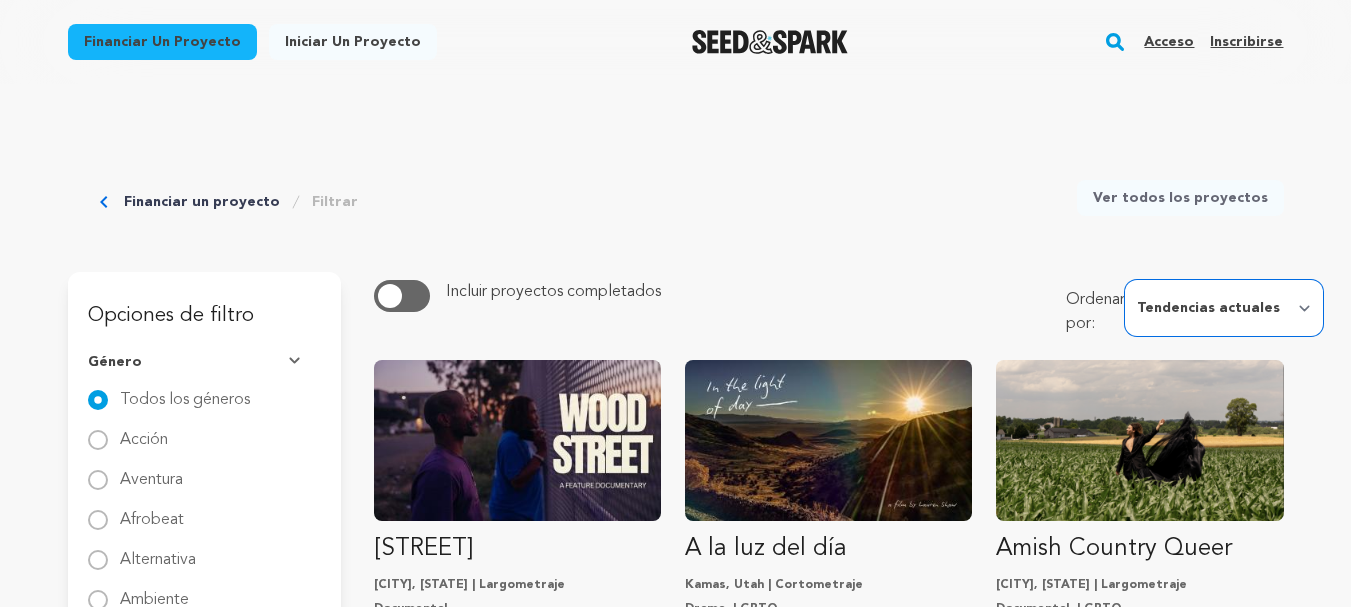 click on "El más nuevo Más populares Los más financiados Tendencias actuales Terminando ahora Cantidad recaudada" at bounding box center [1224, 308] 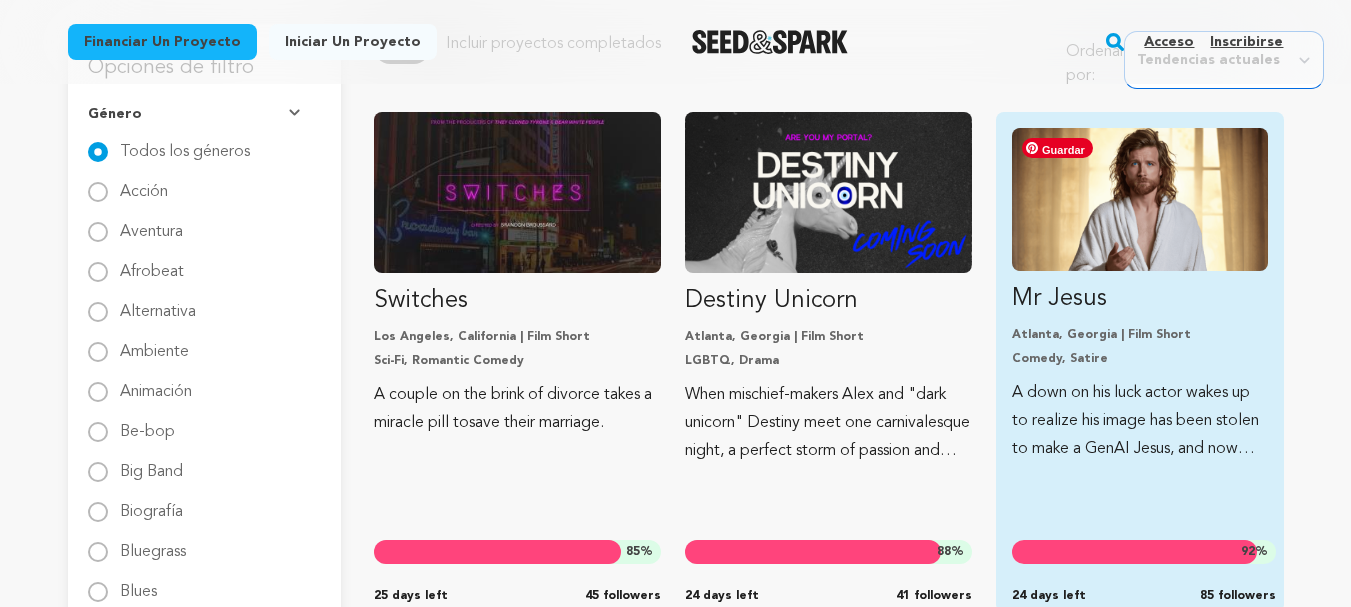 scroll, scrollTop: 251, scrollLeft: 0, axis: vertical 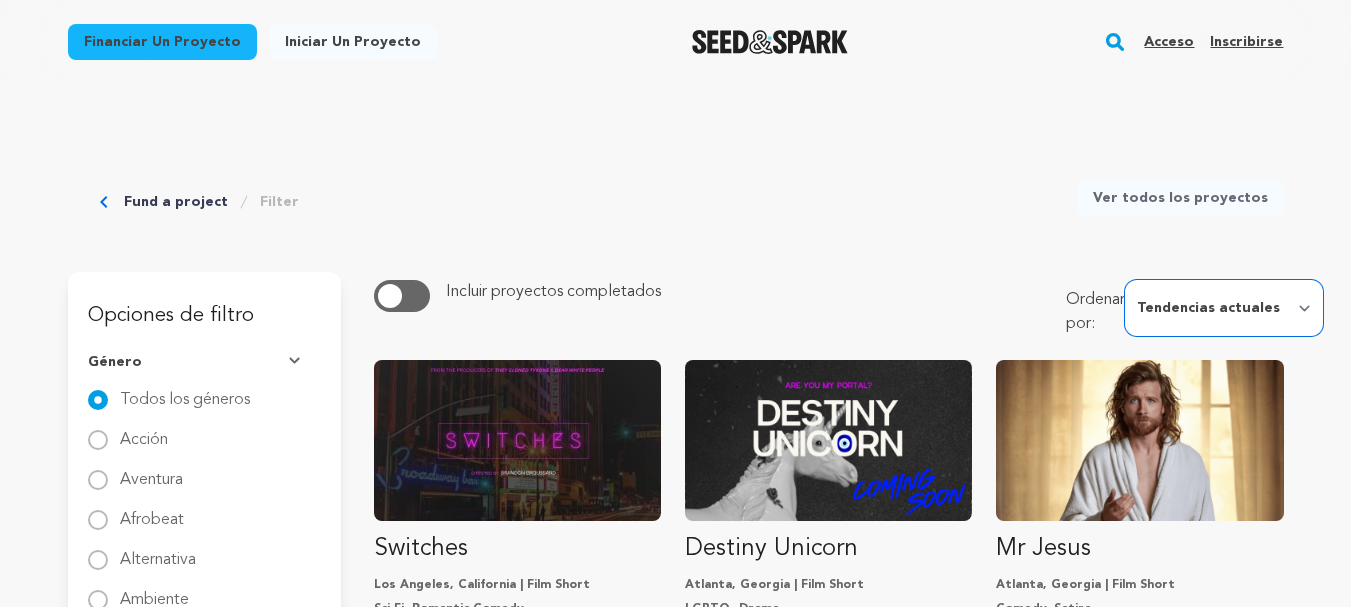 click on "El más nuevo Más populares Los más financiados Tendencias actuales Terminando ahora Cantidad recaudada" at bounding box center (1224, 308) 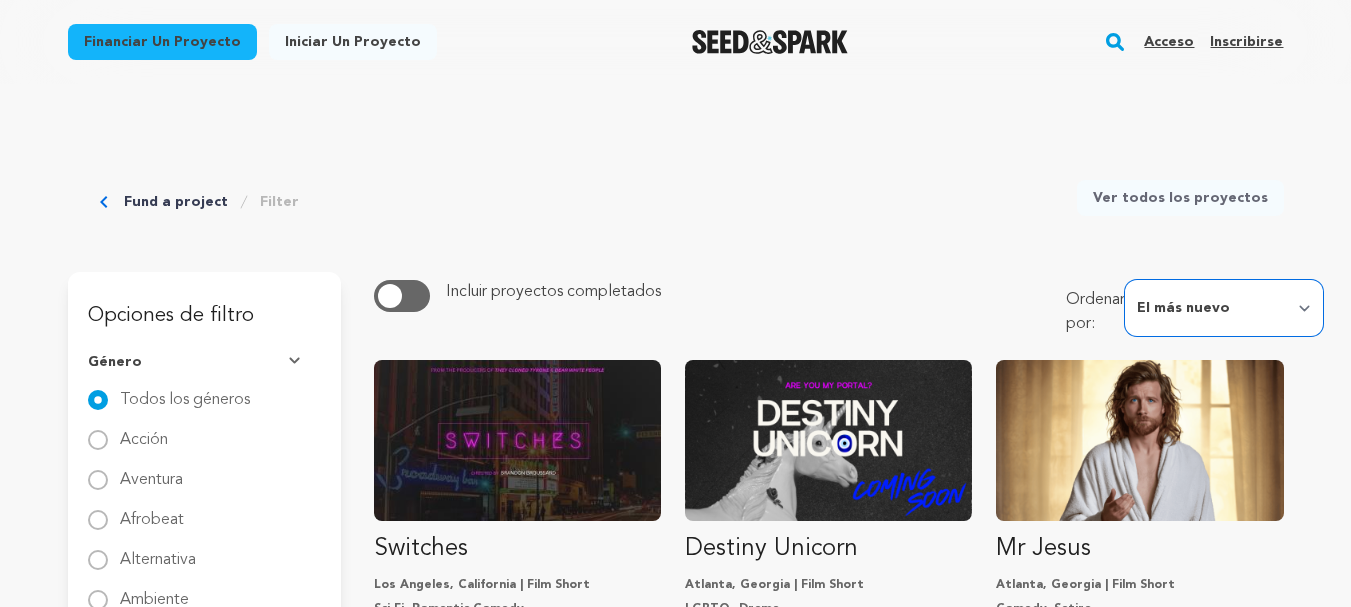 click on "El más nuevo Más populares Los más financiados Tendencias actuales Terminando ahora Cantidad recaudada" at bounding box center [1224, 308] 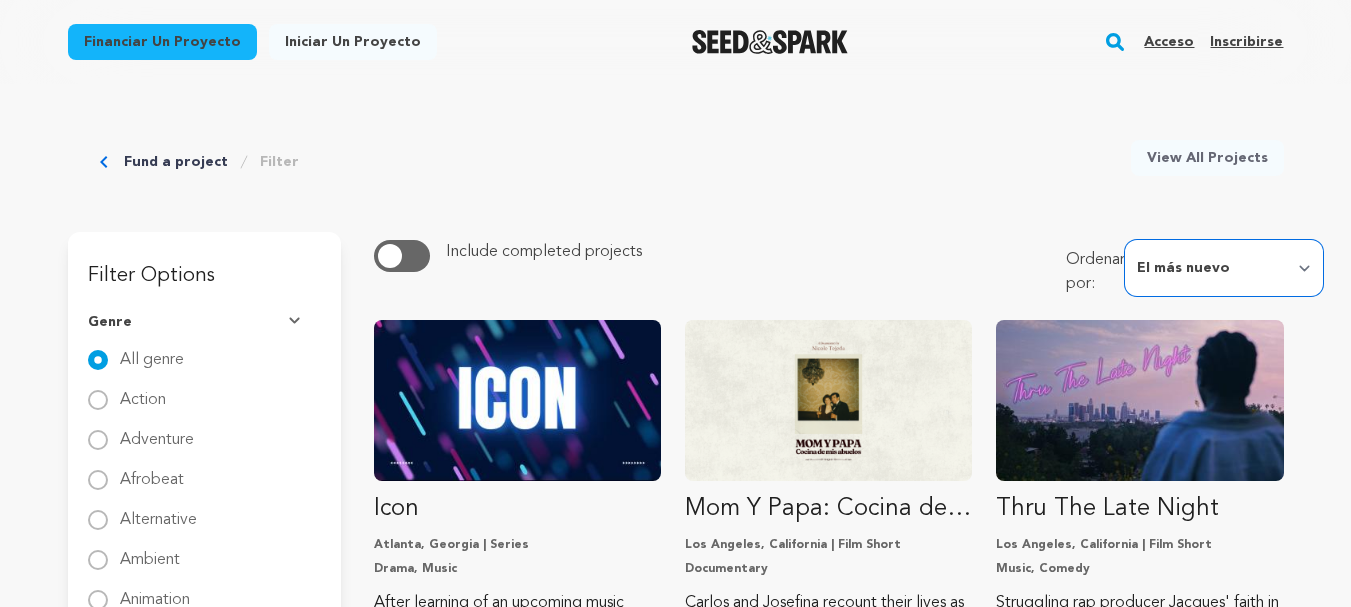 scroll, scrollTop: 242, scrollLeft: 0, axis: vertical 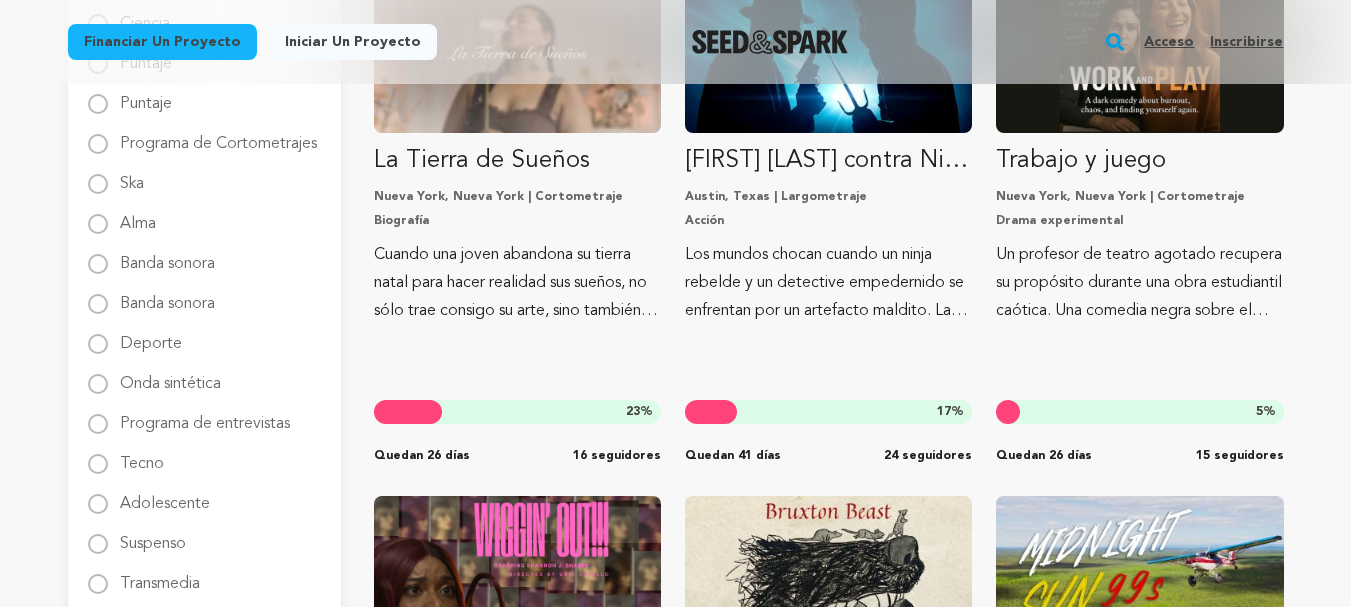 drag, startPoint x: 914, startPoint y: 315, endPoint x: 940, endPoint y: 130, distance: 186.8181 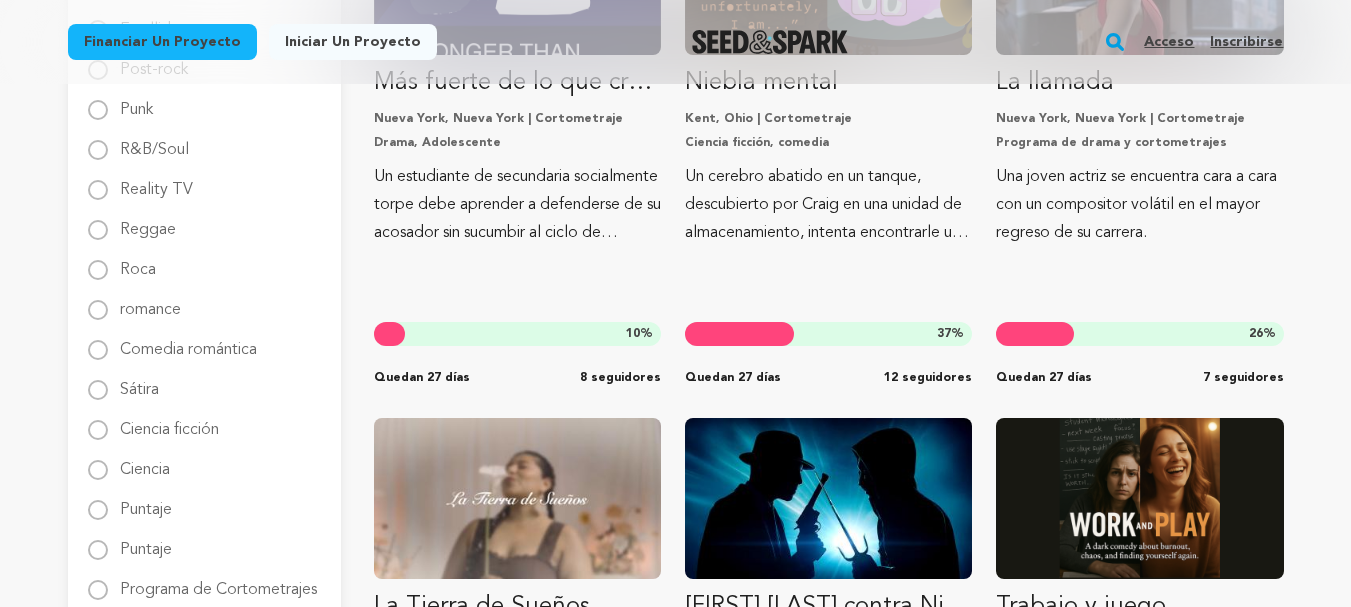 click on "Financiar un proyecto
Iniciar un proyecto
Buscar
Acceso
Inscribirse
Iniciar un proyecto" at bounding box center (675, 58) 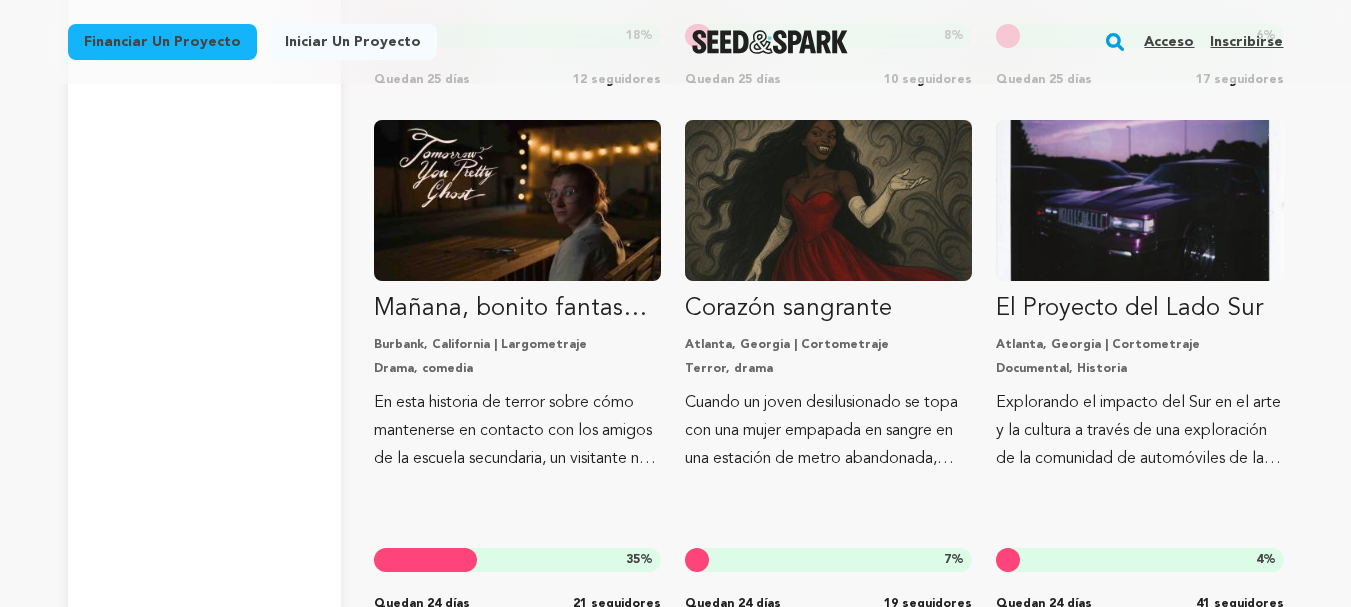 scroll, scrollTop: 5013, scrollLeft: 0, axis: vertical 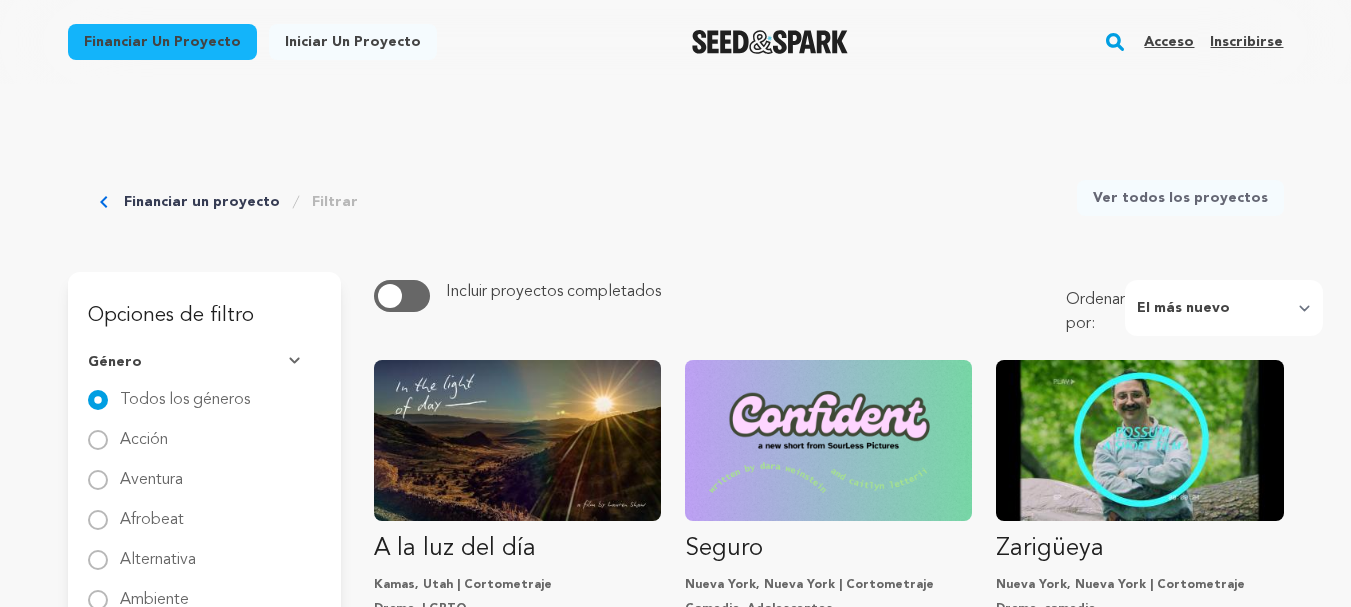 click on "Ver todos los proyectos" at bounding box center (1180, 198) 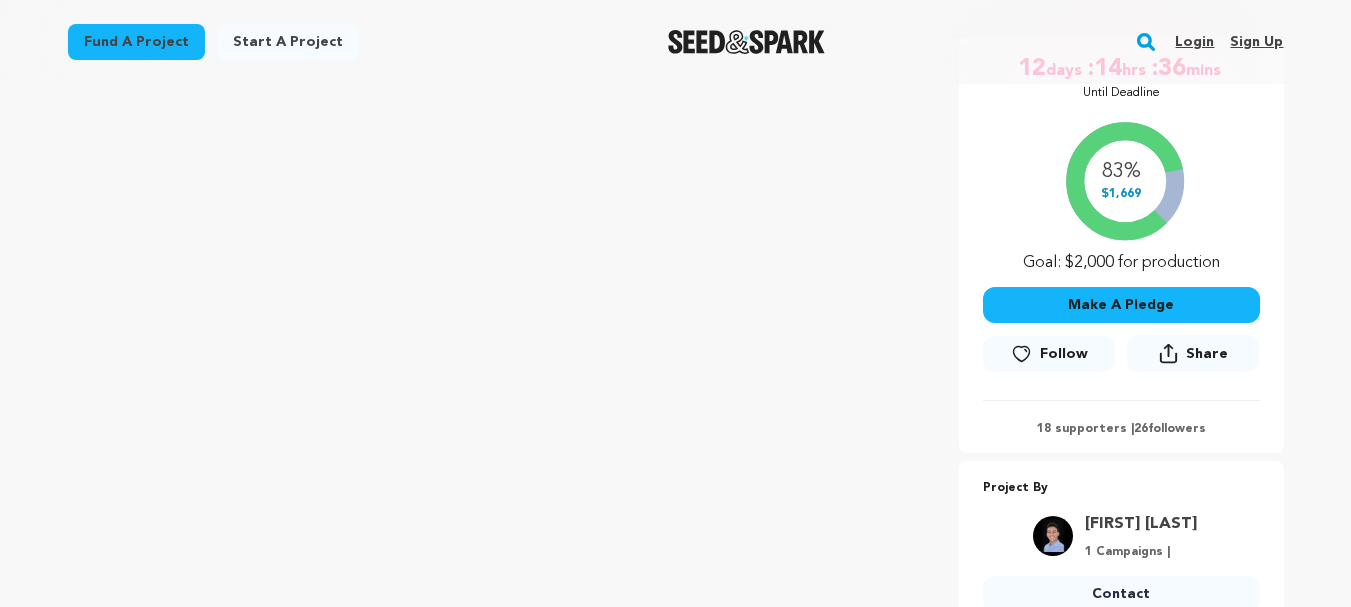 scroll, scrollTop: 372, scrollLeft: 0, axis: vertical 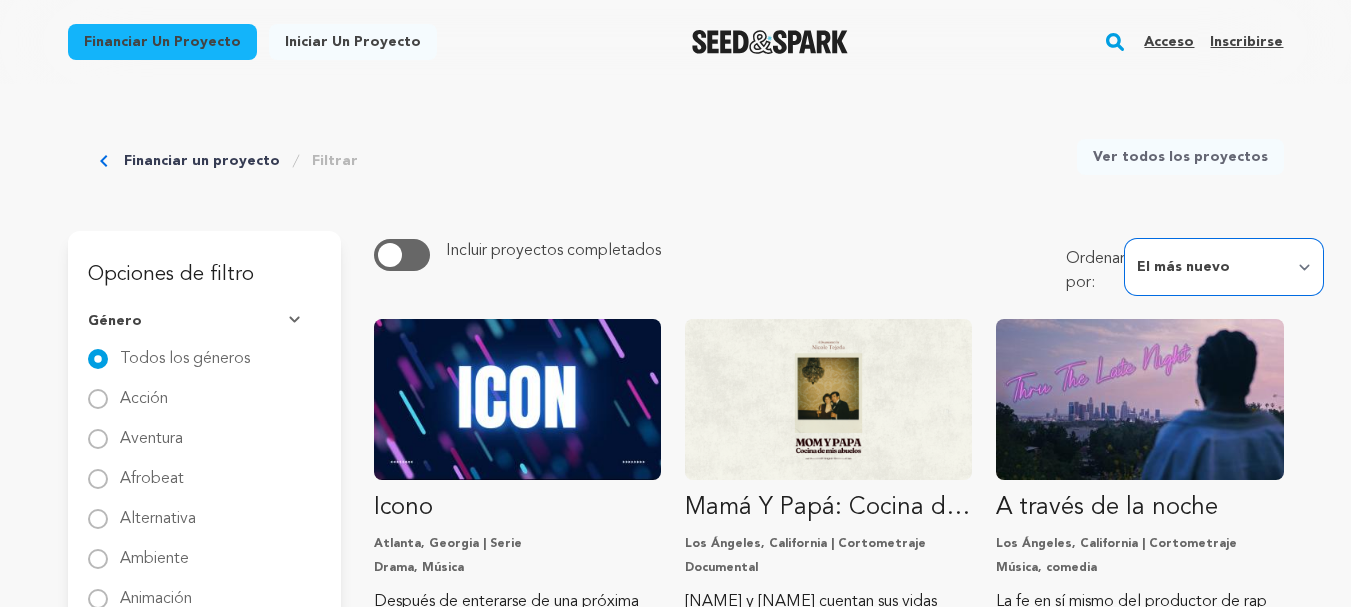 click on "El más nuevo Más populares Los más financiados Tendencias actuales Terminando ahora Cantidad recaudada" at bounding box center (1224, 267) 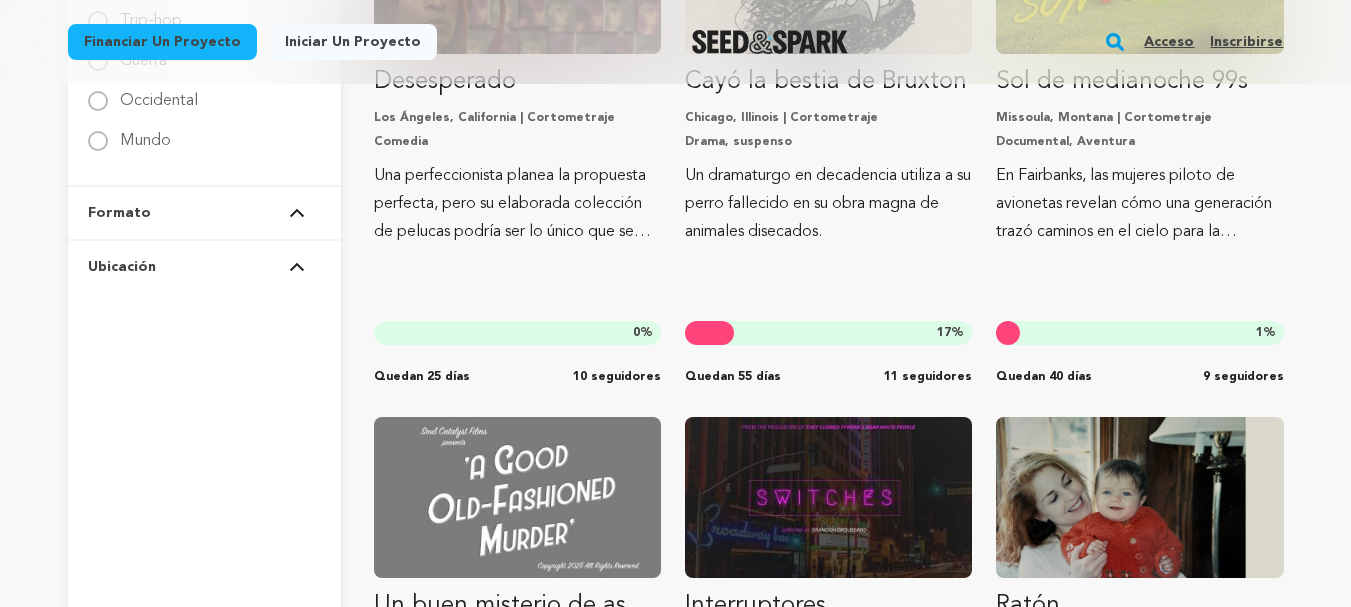 scroll, scrollTop: 3621, scrollLeft: 0, axis: vertical 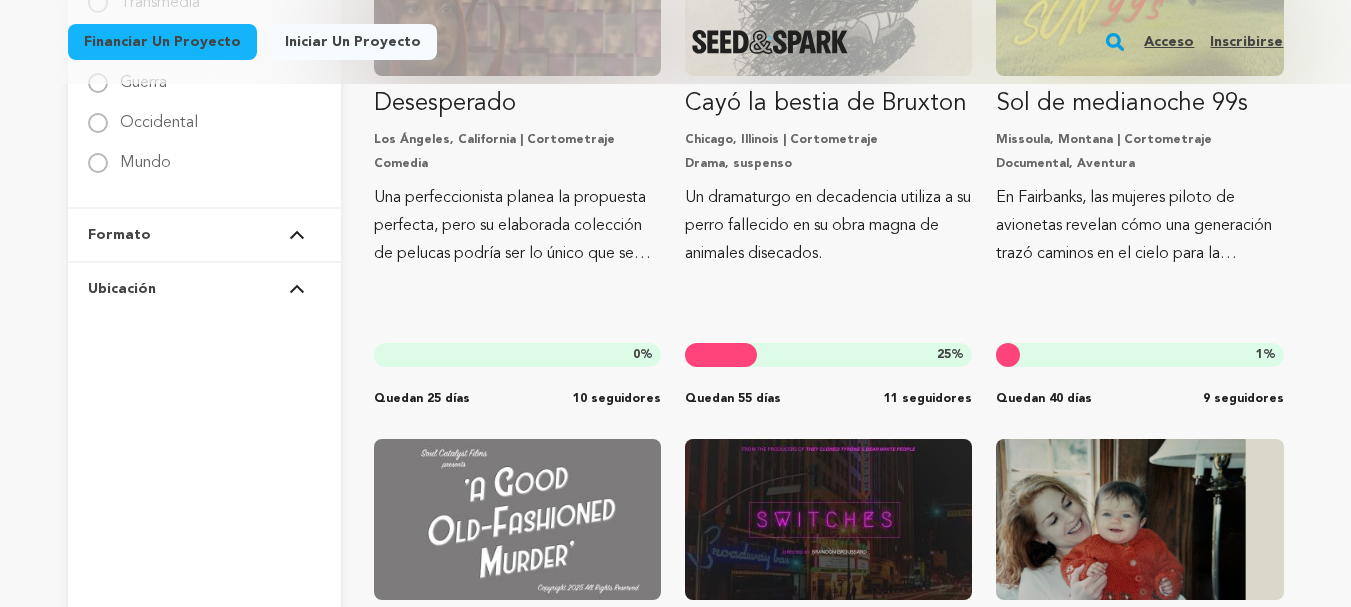 click on "Formato" at bounding box center [204, 235] 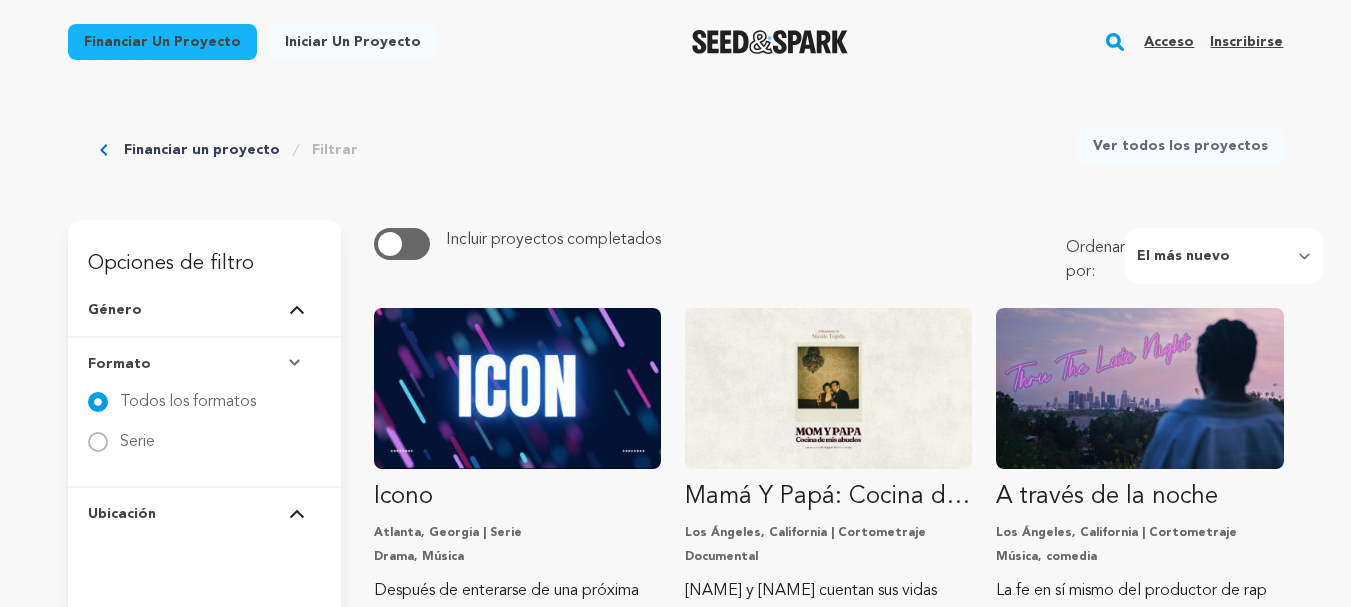 scroll, scrollTop: 4, scrollLeft: 0, axis: vertical 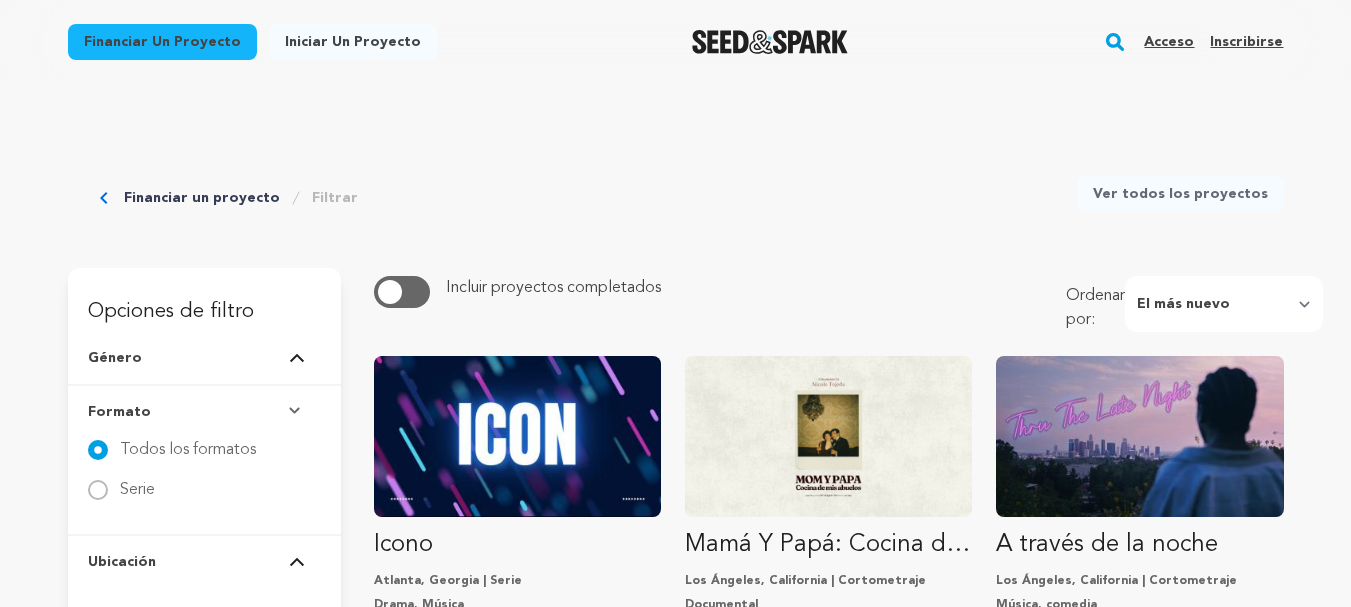 click on "Financiar un proyecto
Filtrar
Ver todos los proyectos" at bounding box center [676, 166] 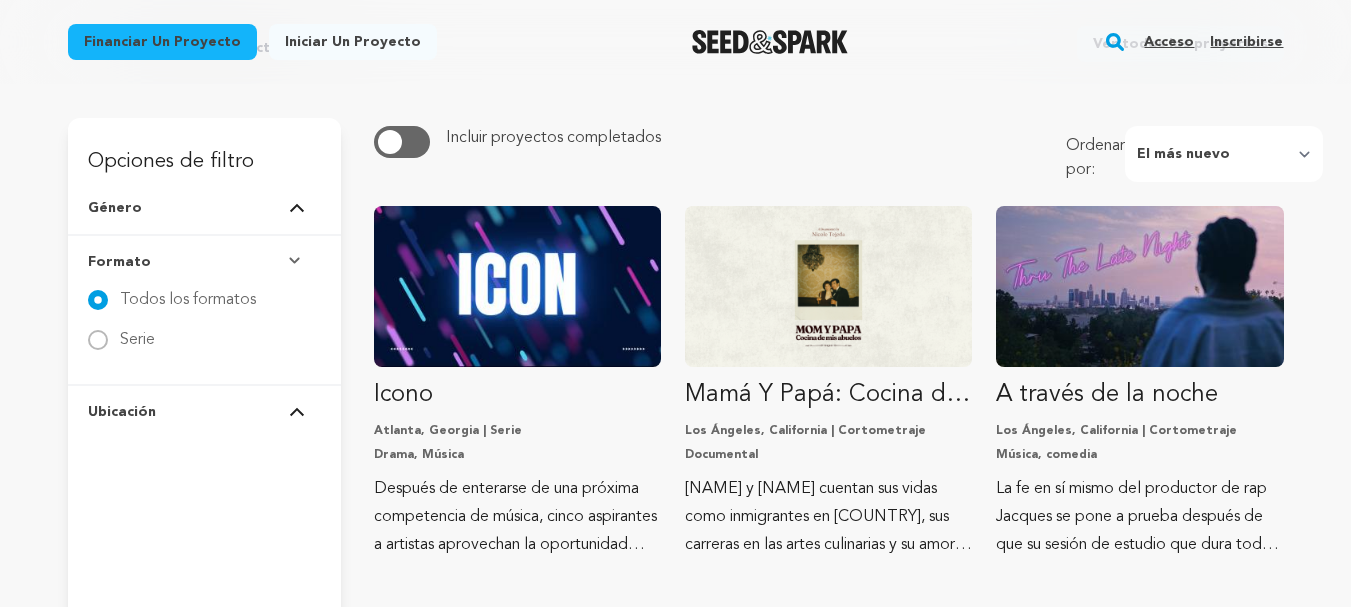 scroll, scrollTop: 168, scrollLeft: 0, axis: vertical 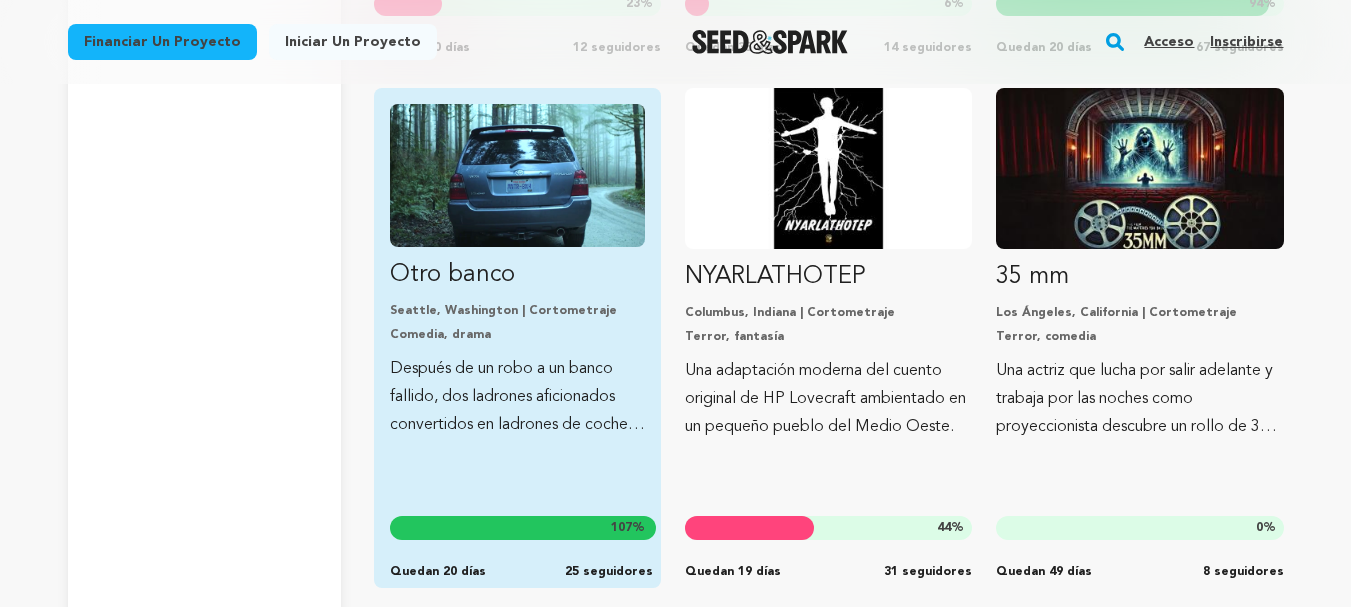 click on "Otro banco" at bounding box center (452, 275) 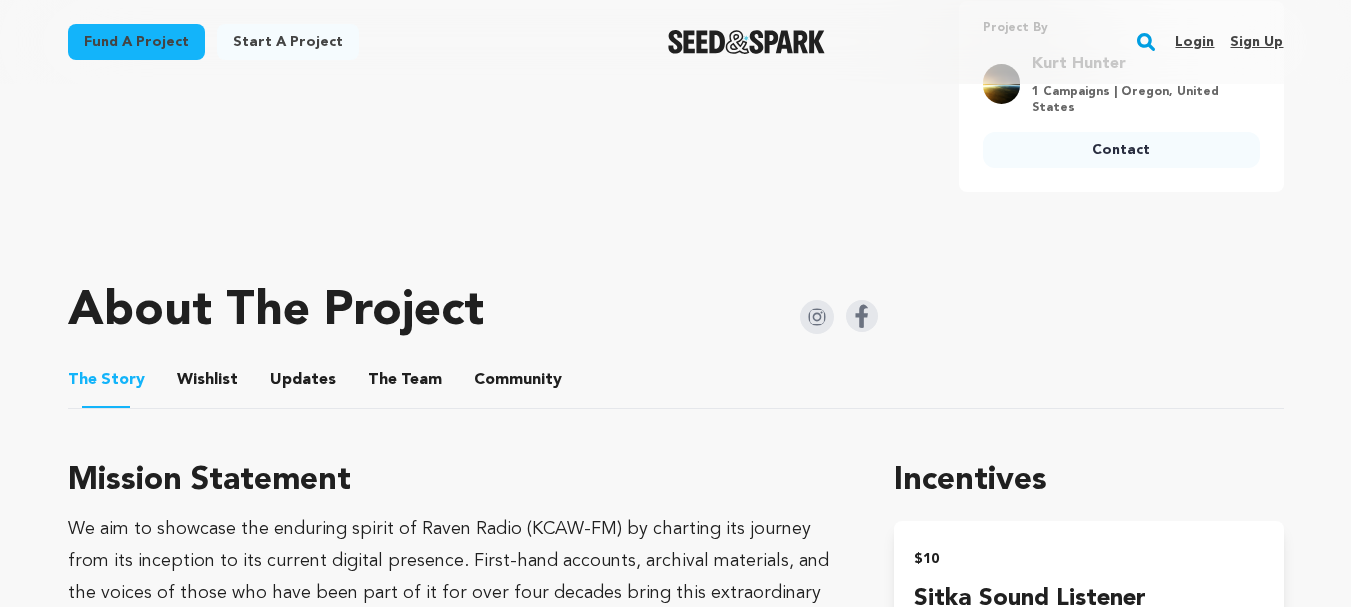 scroll, scrollTop: 833, scrollLeft: 0, axis: vertical 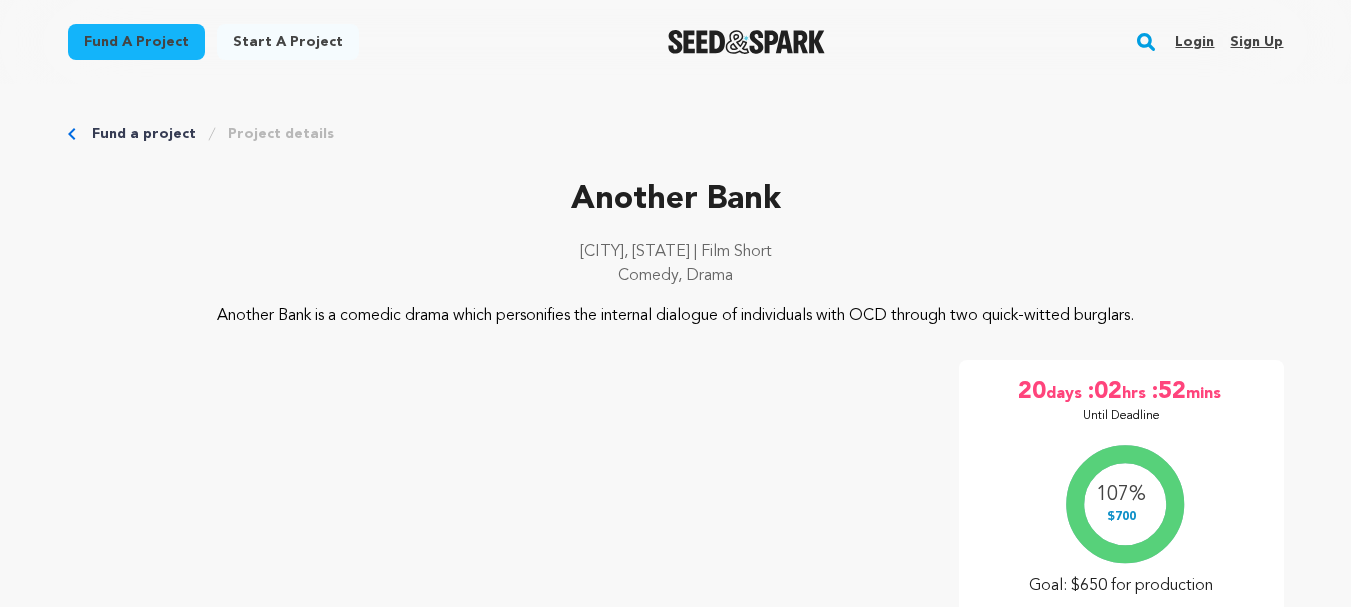 click at bounding box center (746, 42) 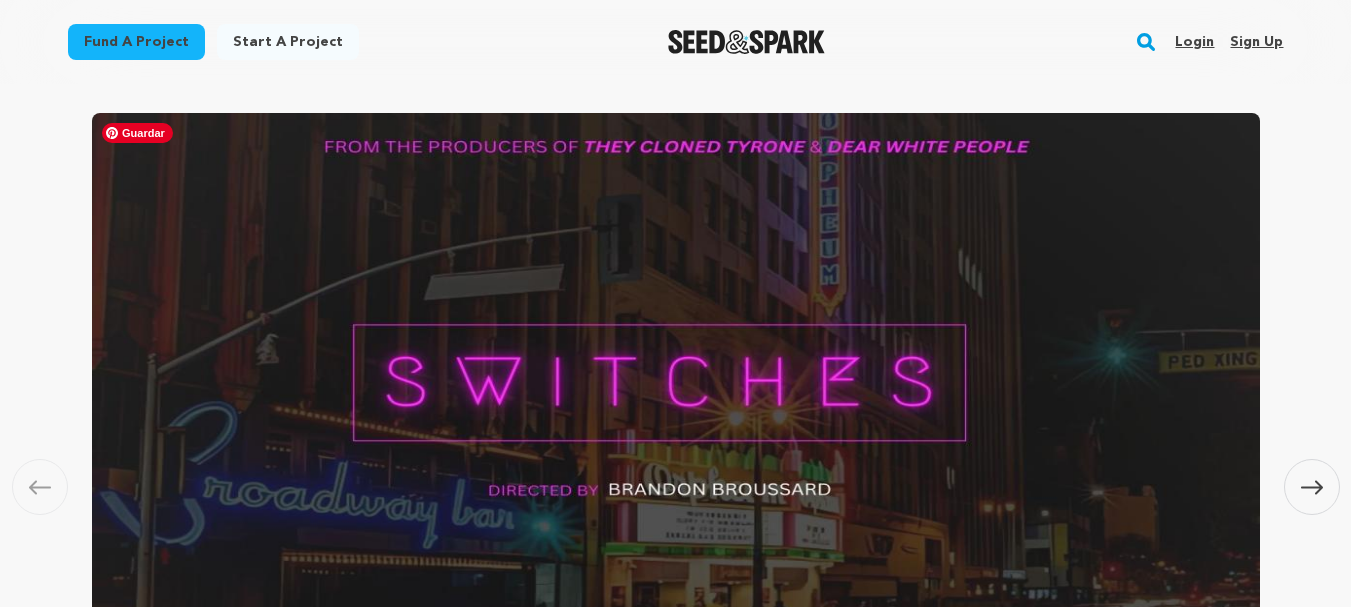 scroll, scrollTop: 1170, scrollLeft: 0, axis: vertical 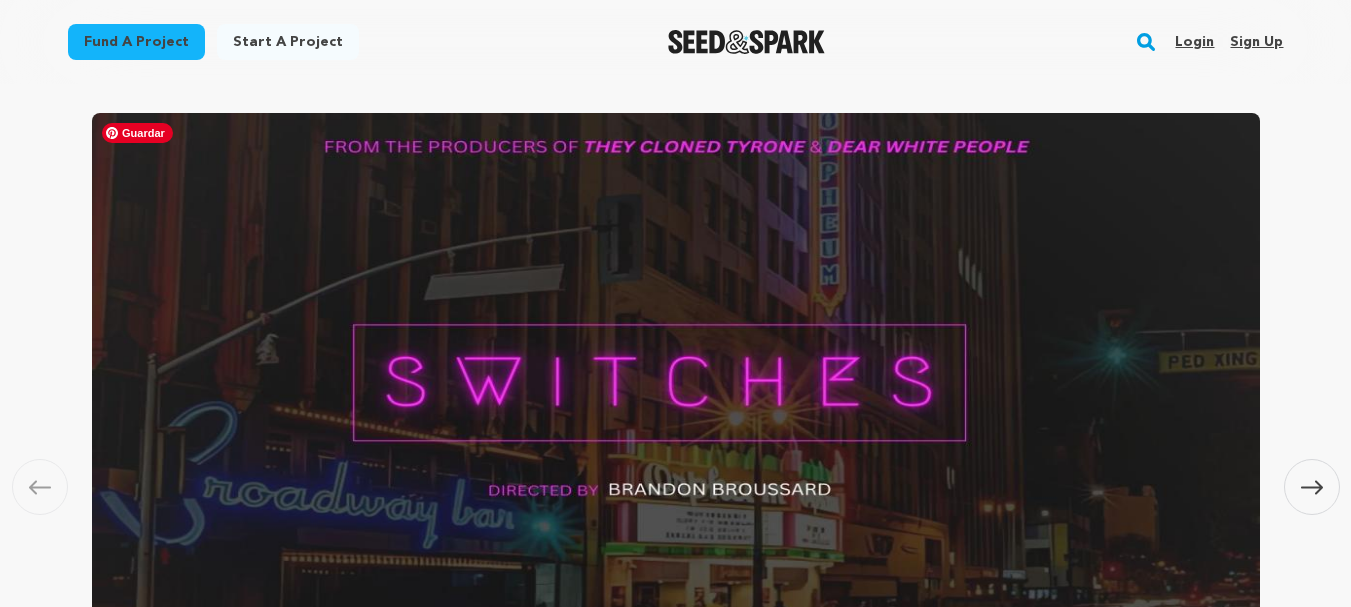click at bounding box center [676, 383] 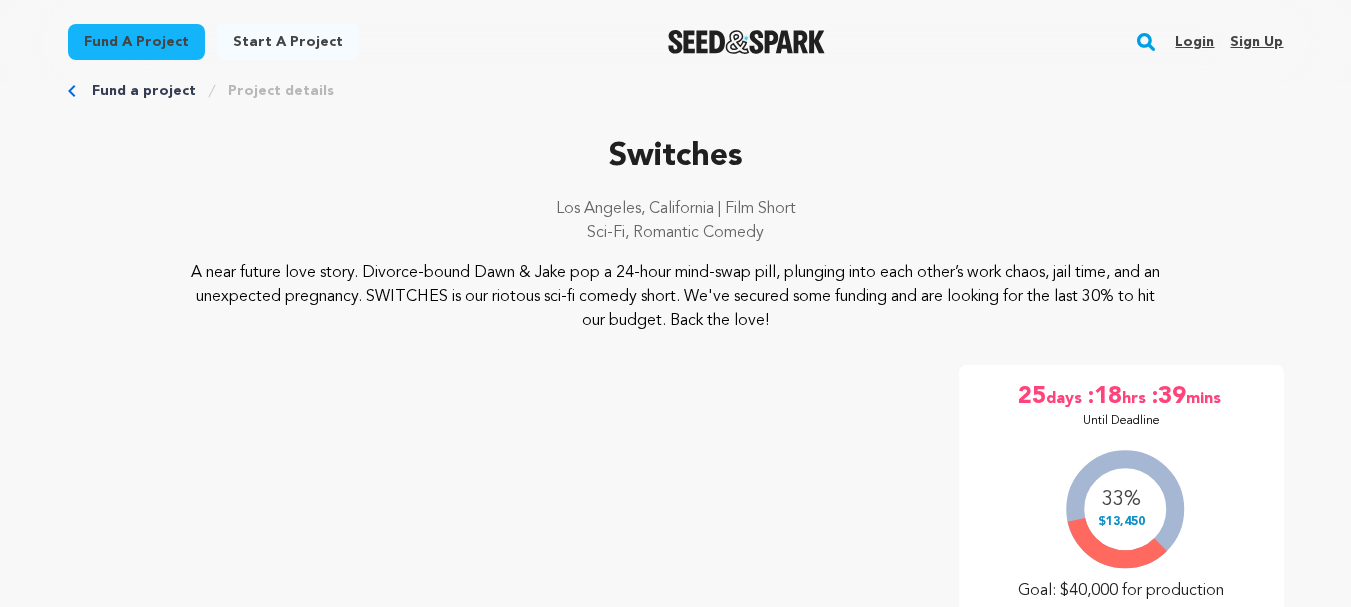 scroll, scrollTop: 17, scrollLeft: 0, axis: vertical 